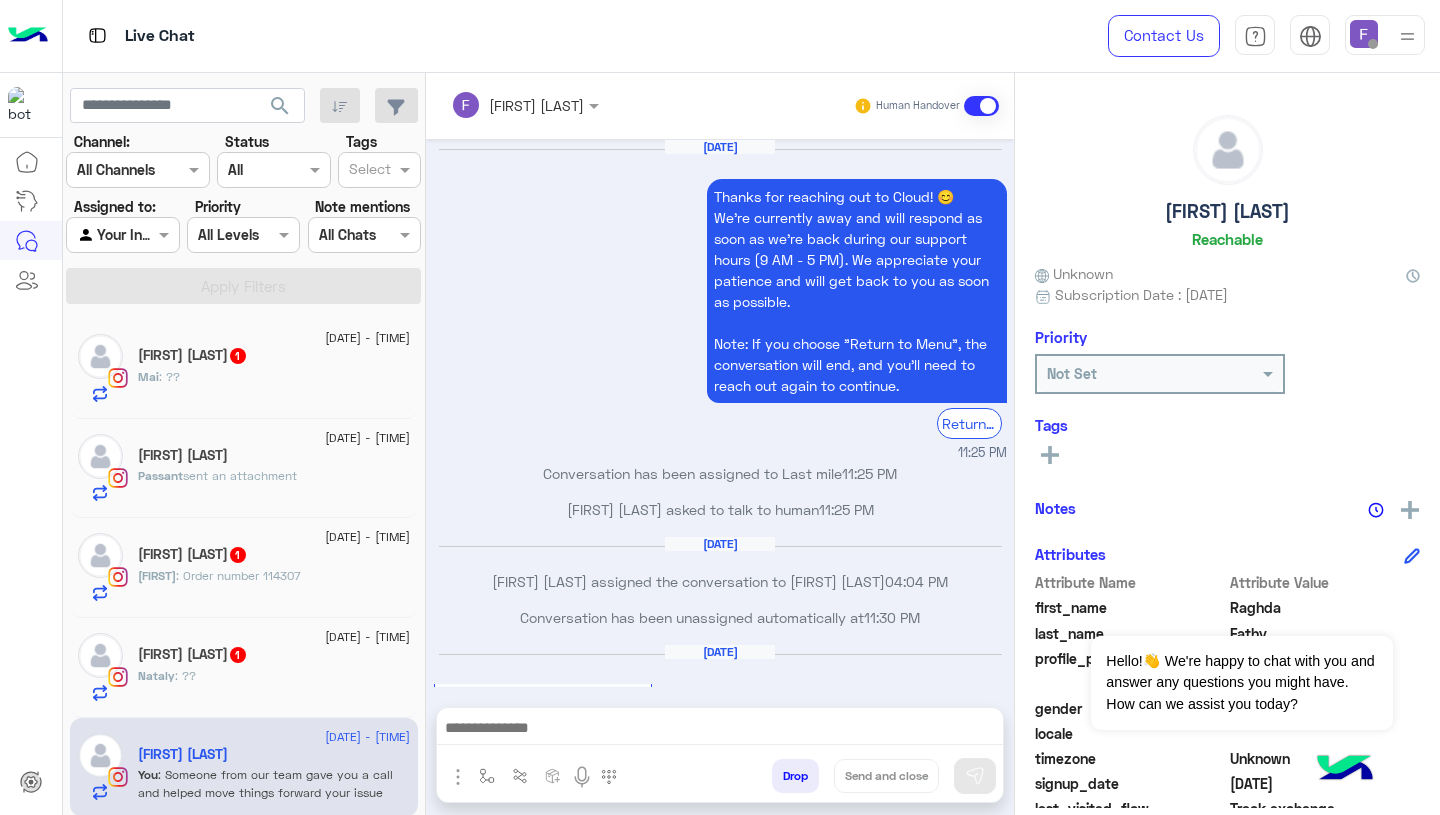 scroll, scrollTop: 0, scrollLeft: 0, axis: both 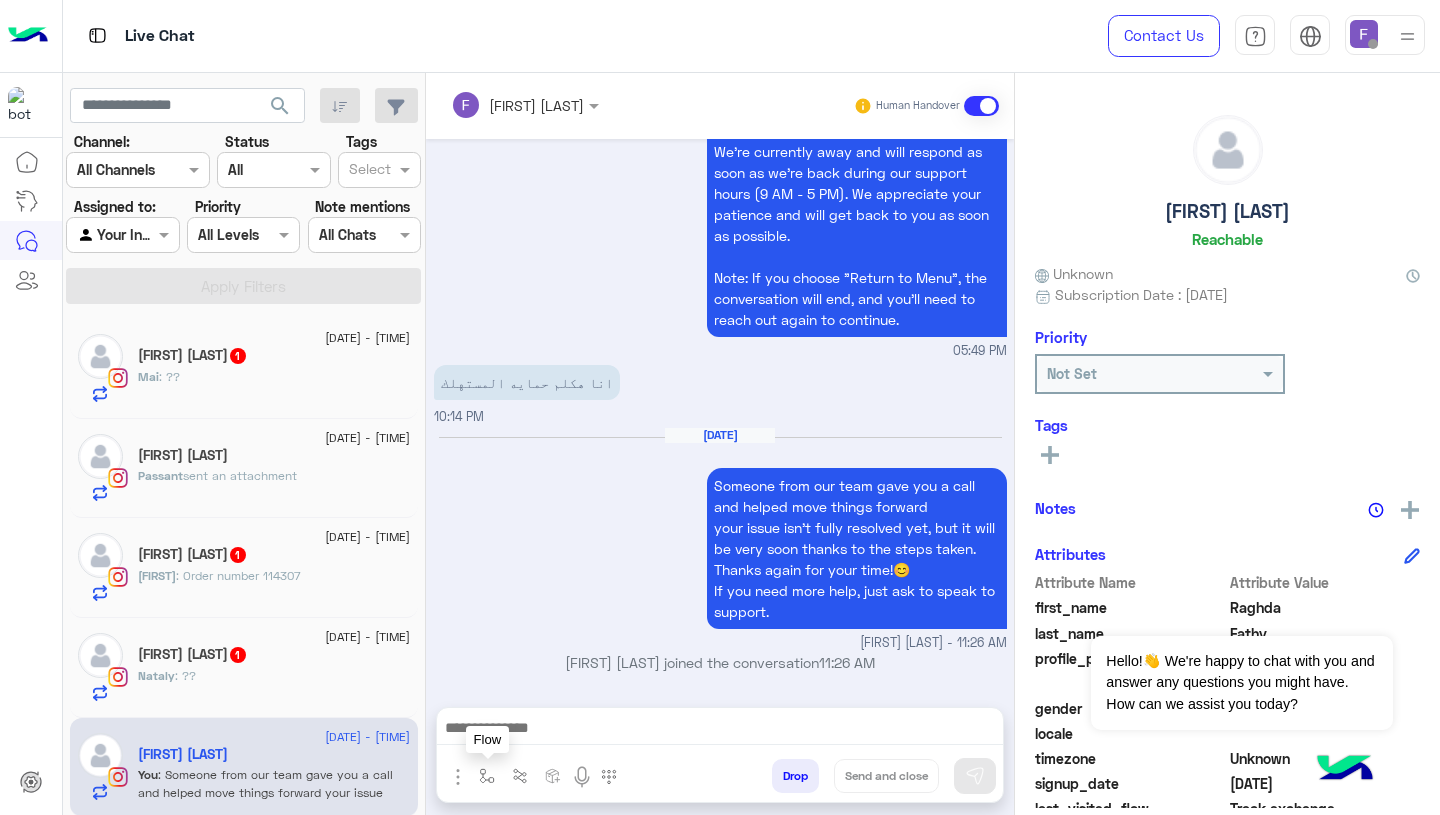 click at bounding box center (487, 776) 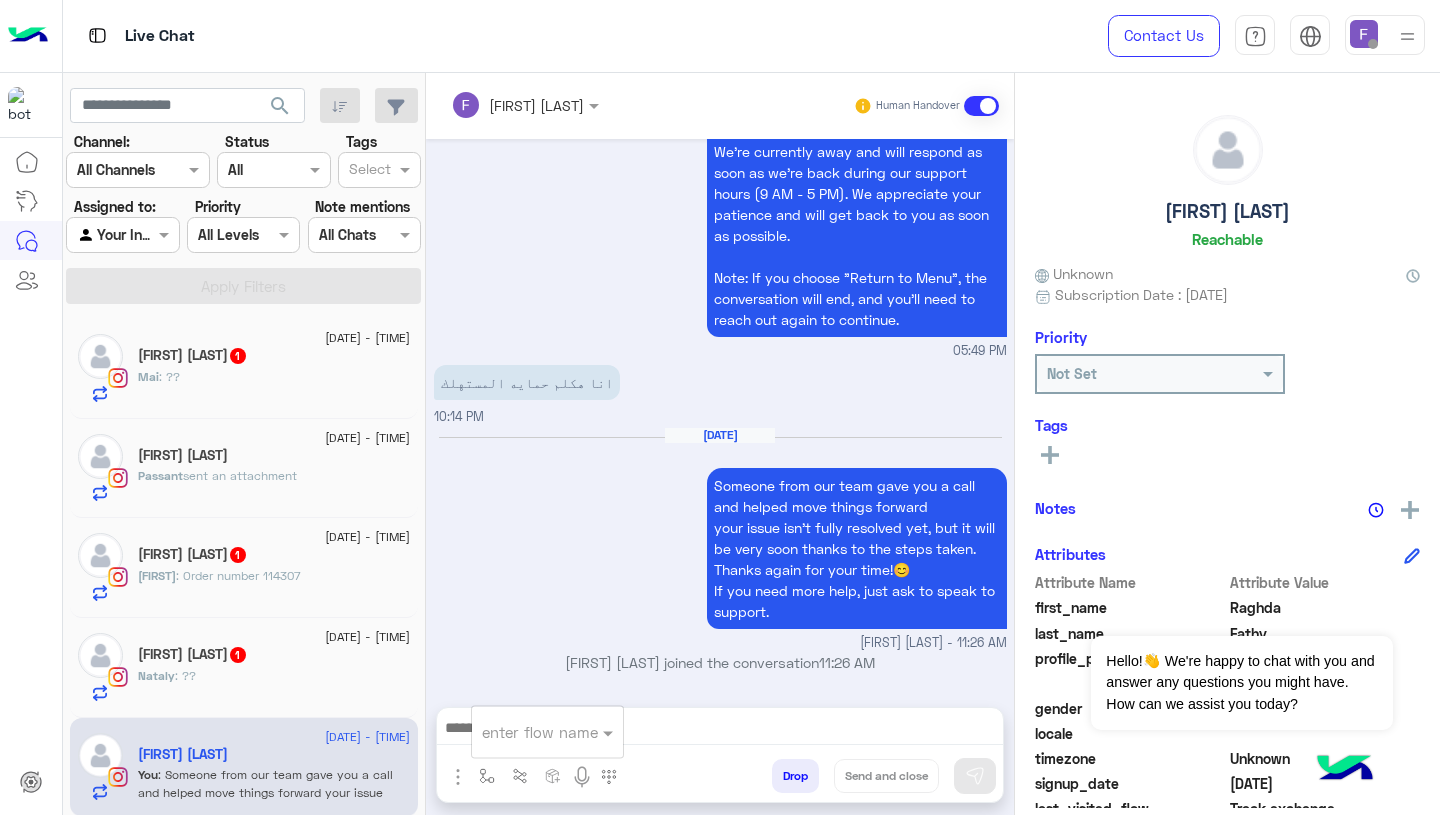 click at bounding box center [523, 732] 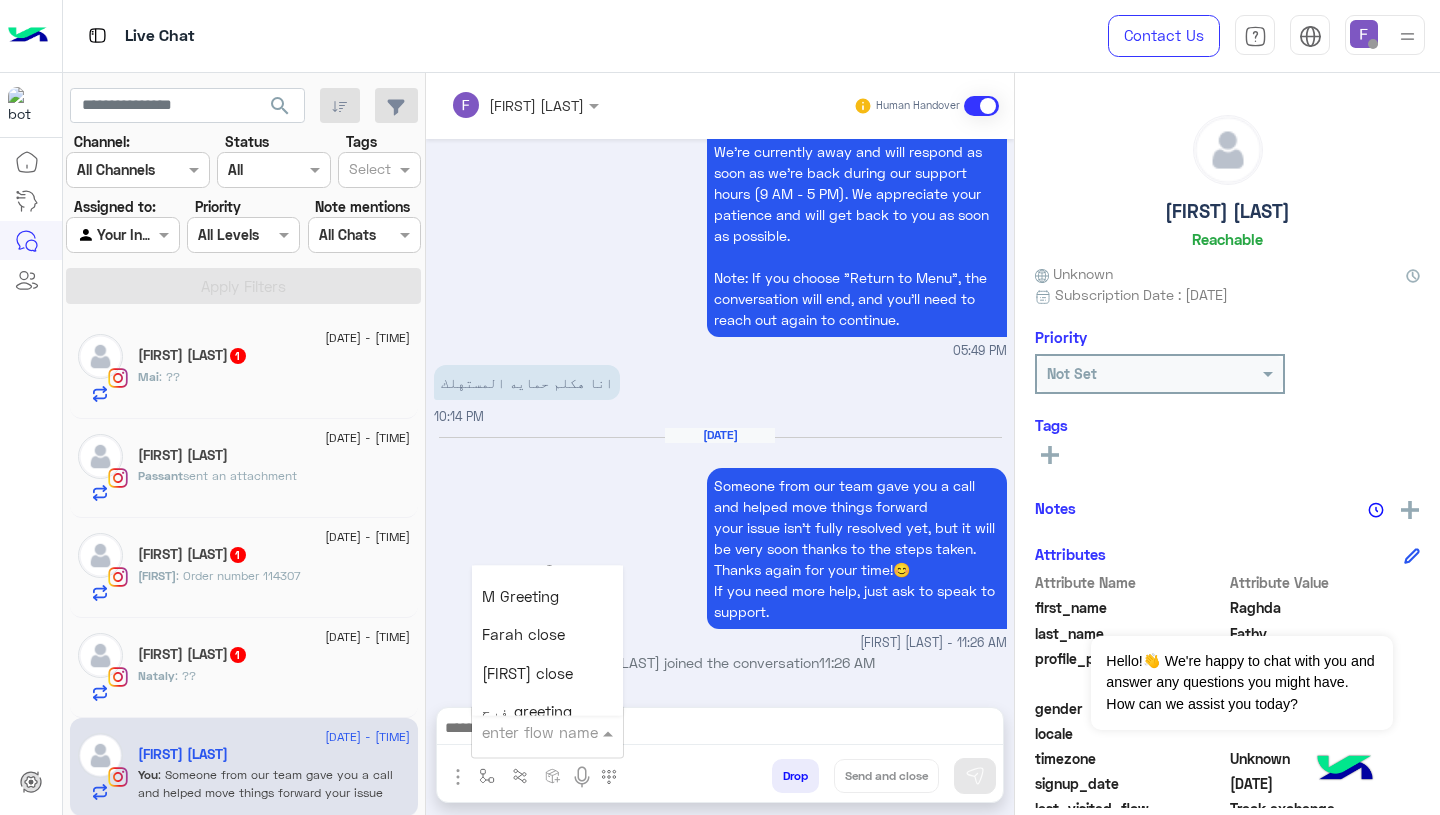 scroll, scrollTop: 2514, scrollLeft: 0, axis: vertical 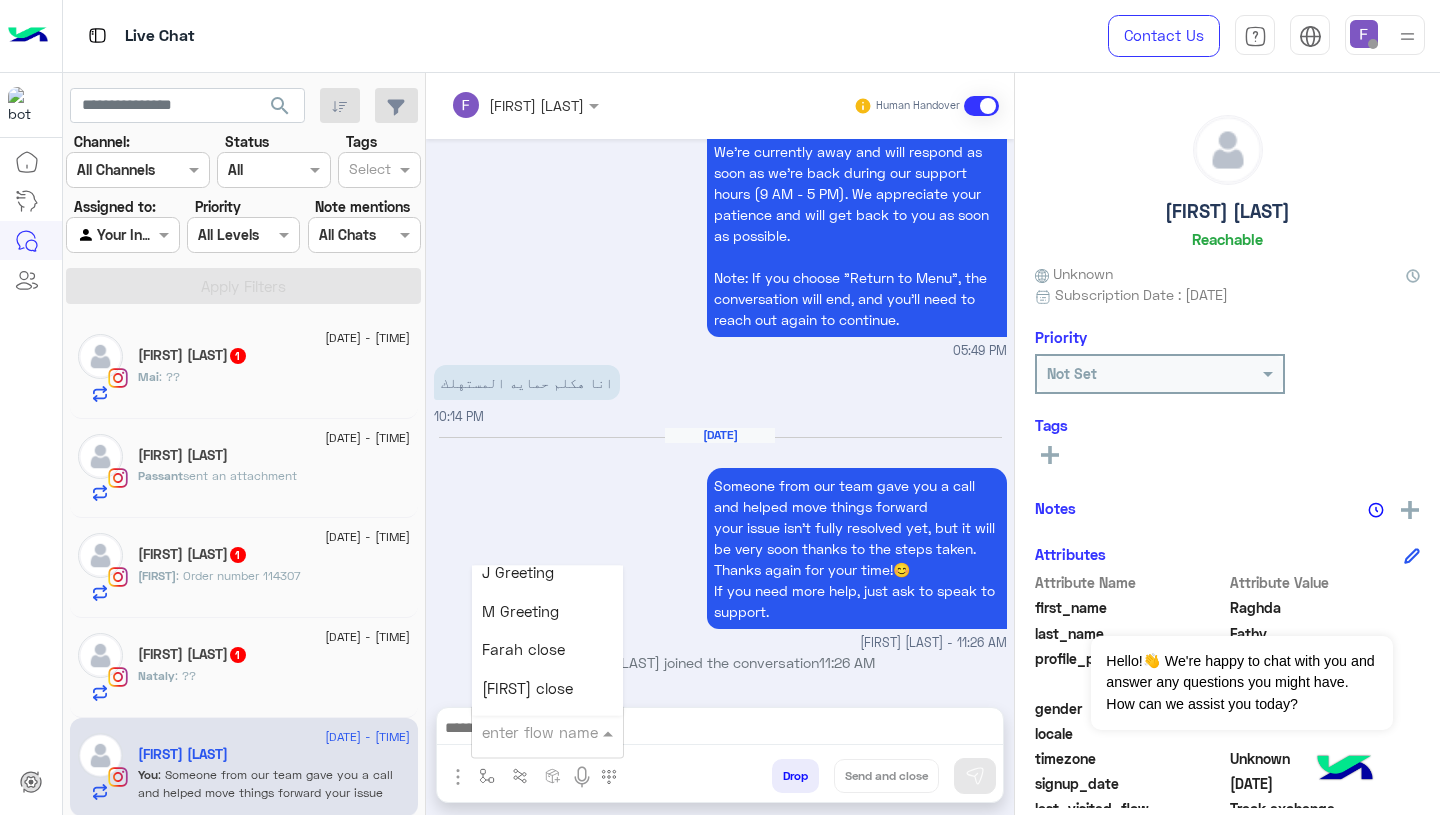click on "Farah close" at bounding box center (523, 650) 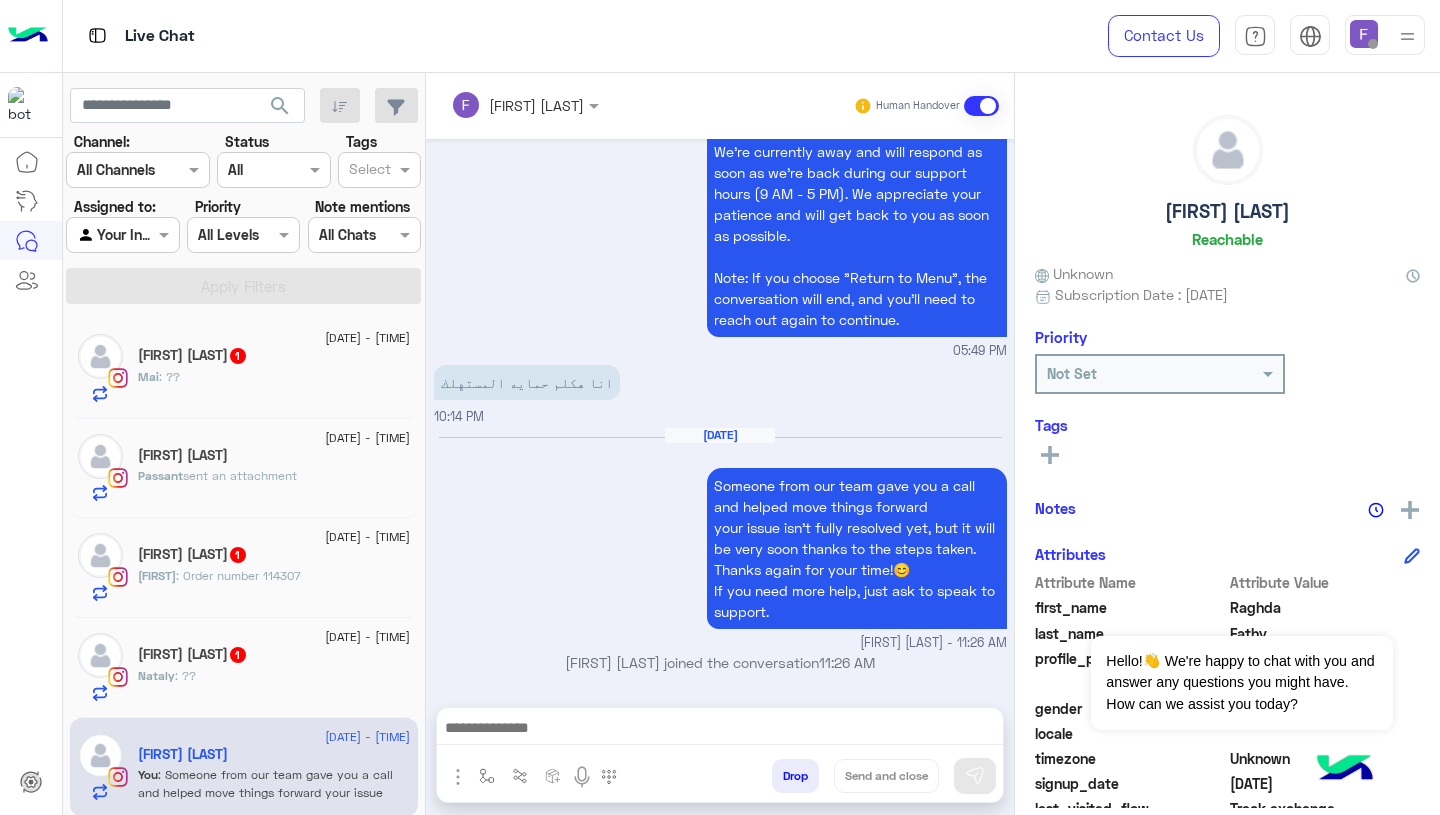 type on "**********" 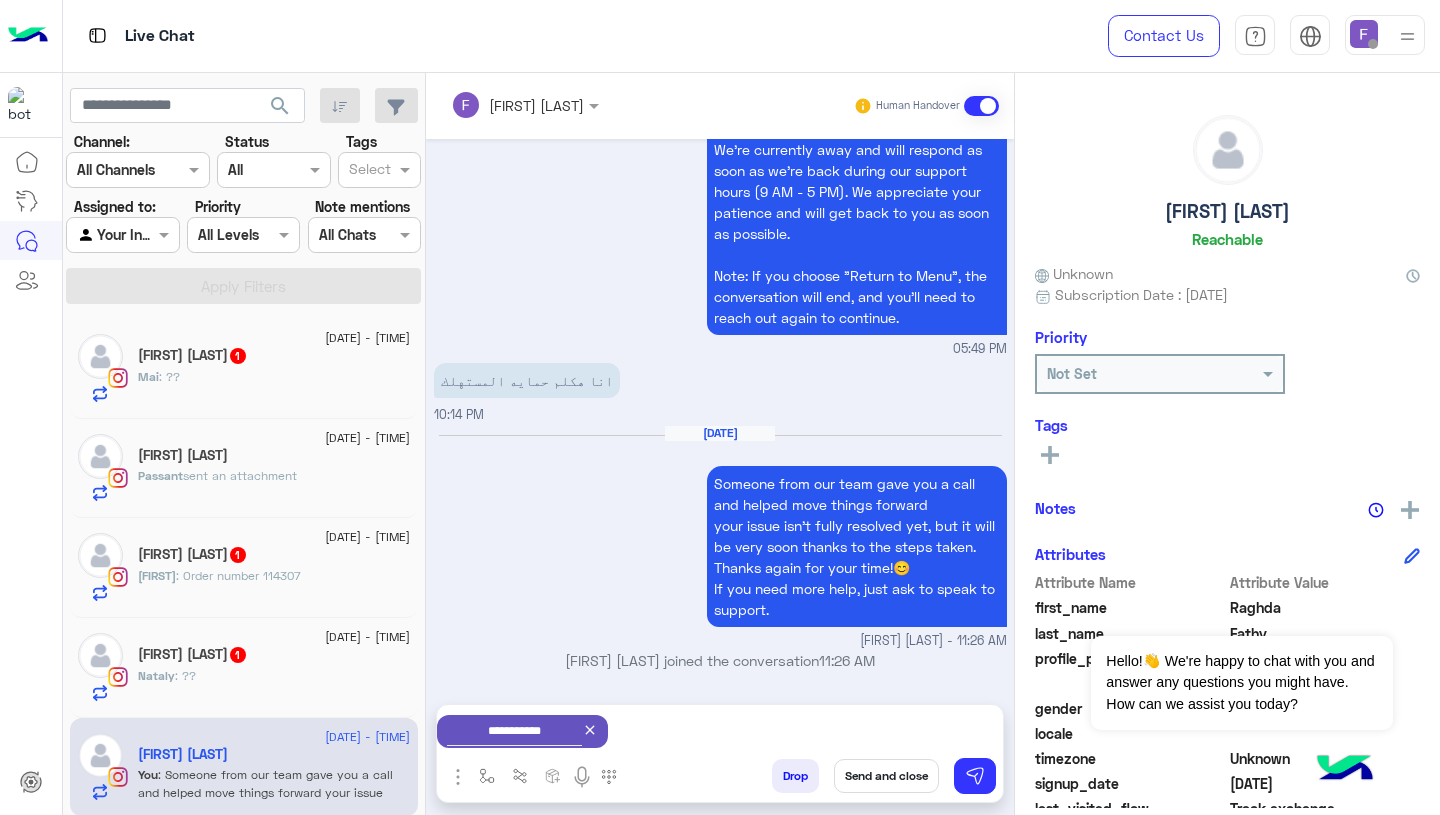 click on "Send and close" at bounding box center (886, 776) 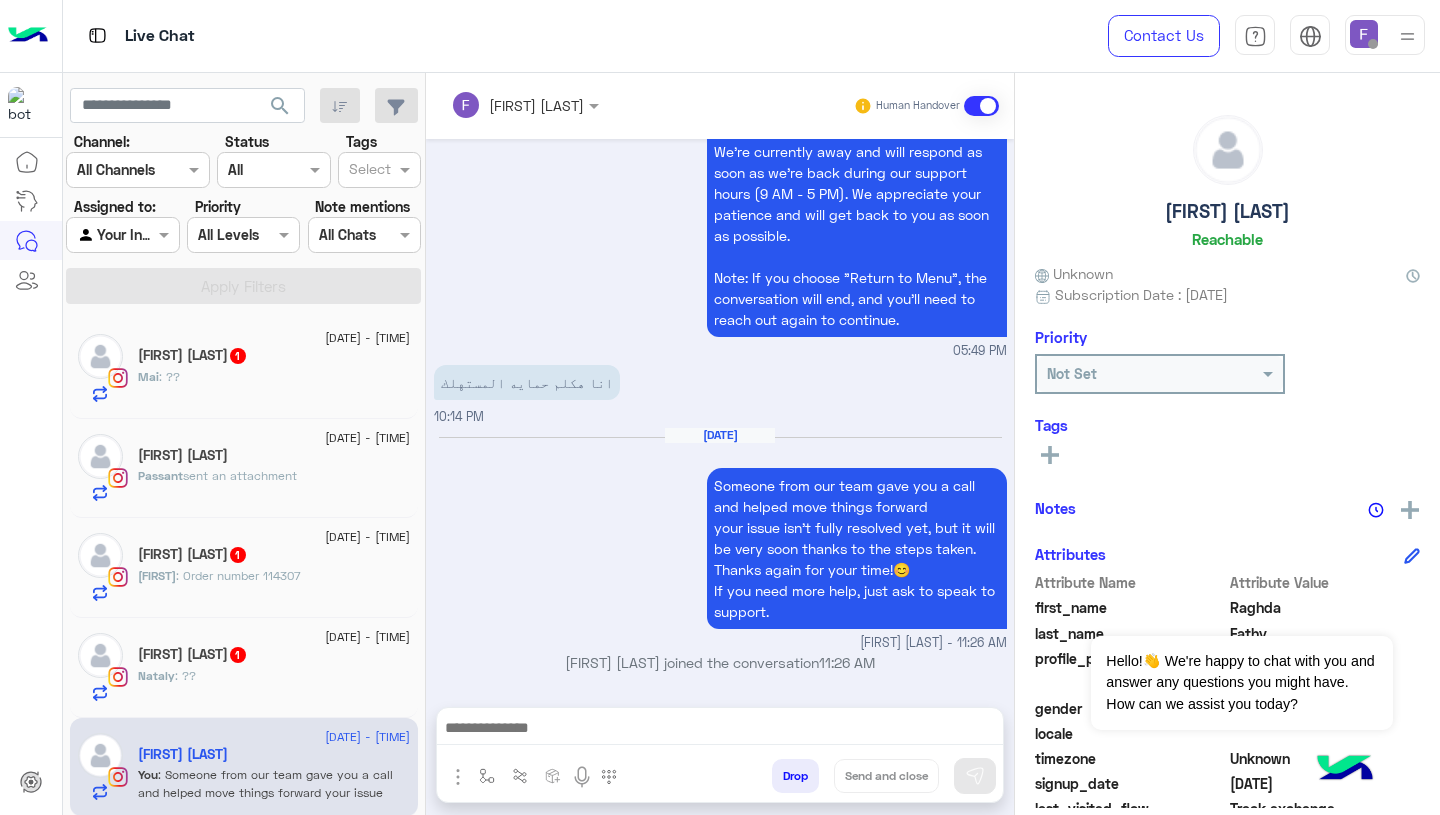scroll, scrollTop: 1957, scrollLeft: 0, axis: vertical 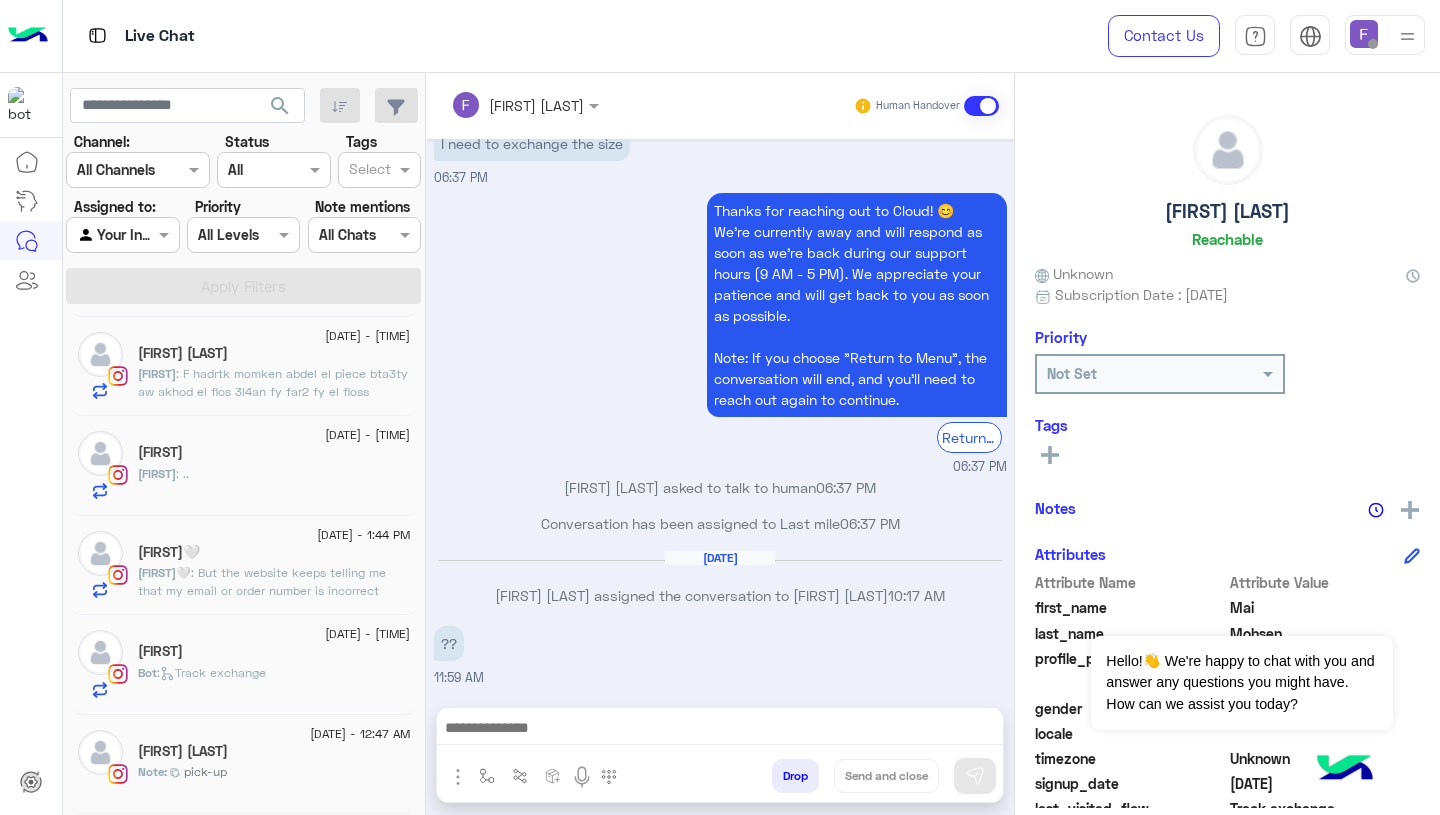 click on "Note :  pick-up" 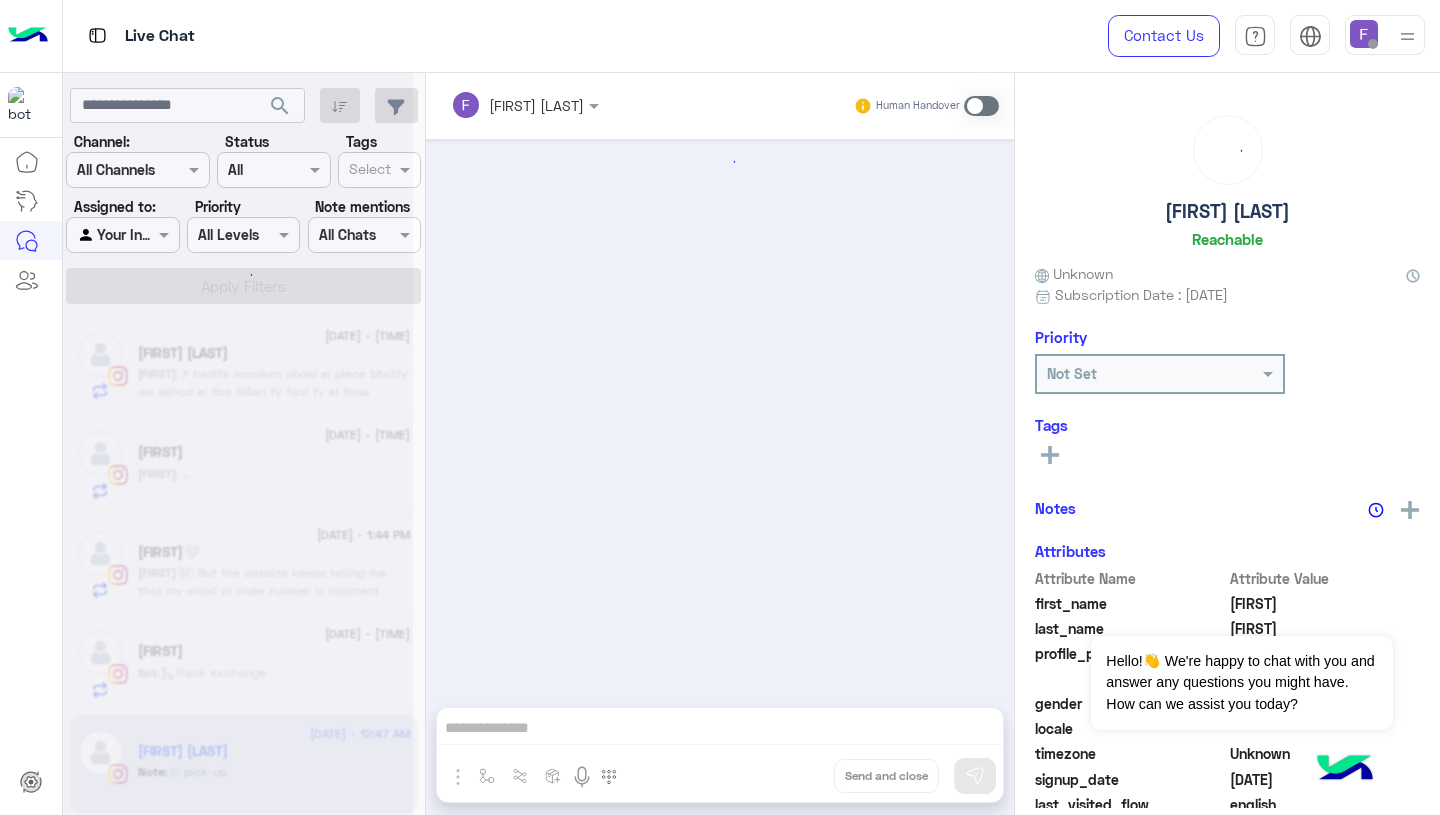 scroll, scrollTop: 2290, scrollLeft: 0, axis: vertical 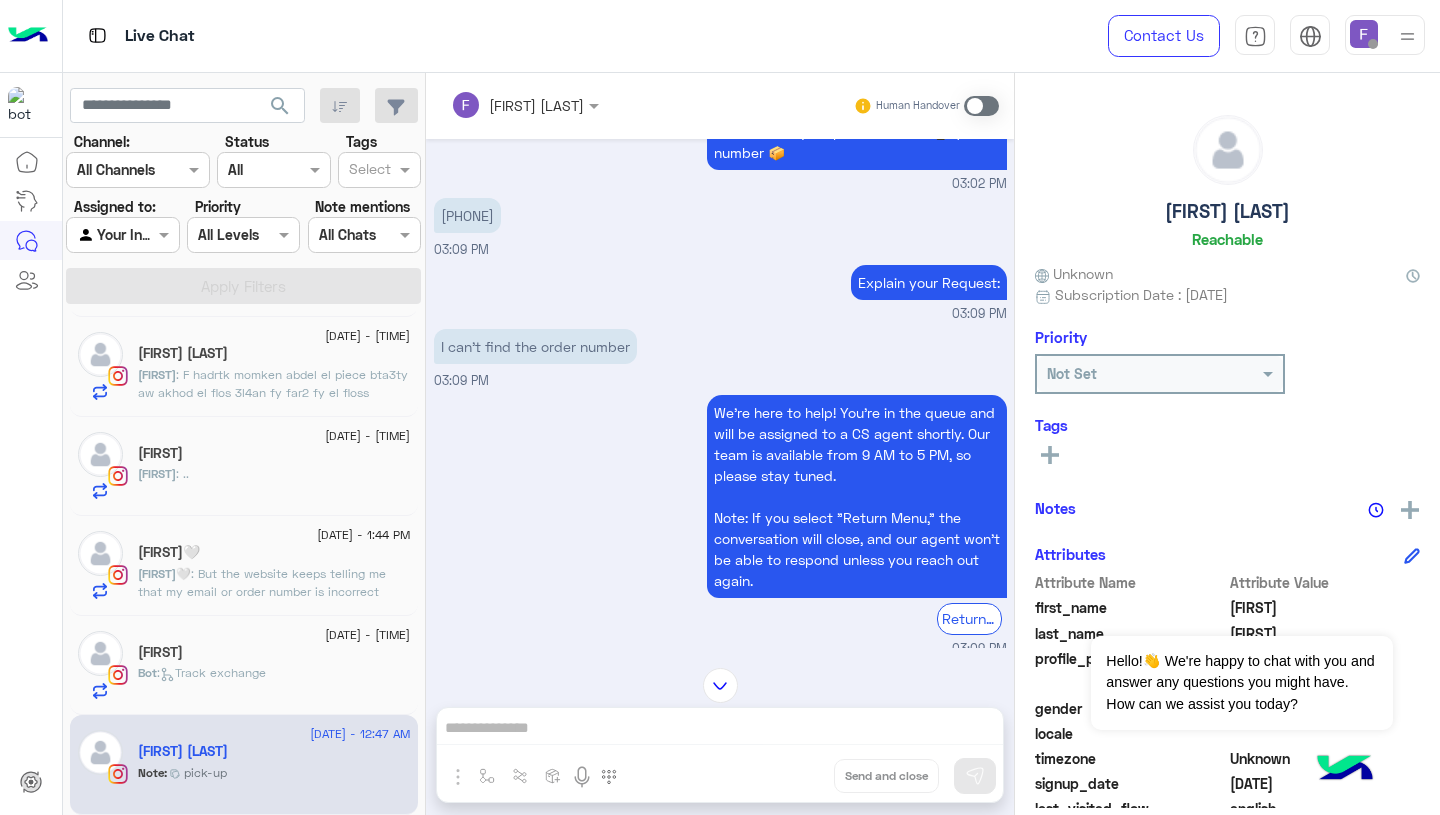 click on "[PHONE]" at bounding box center (467, 215) 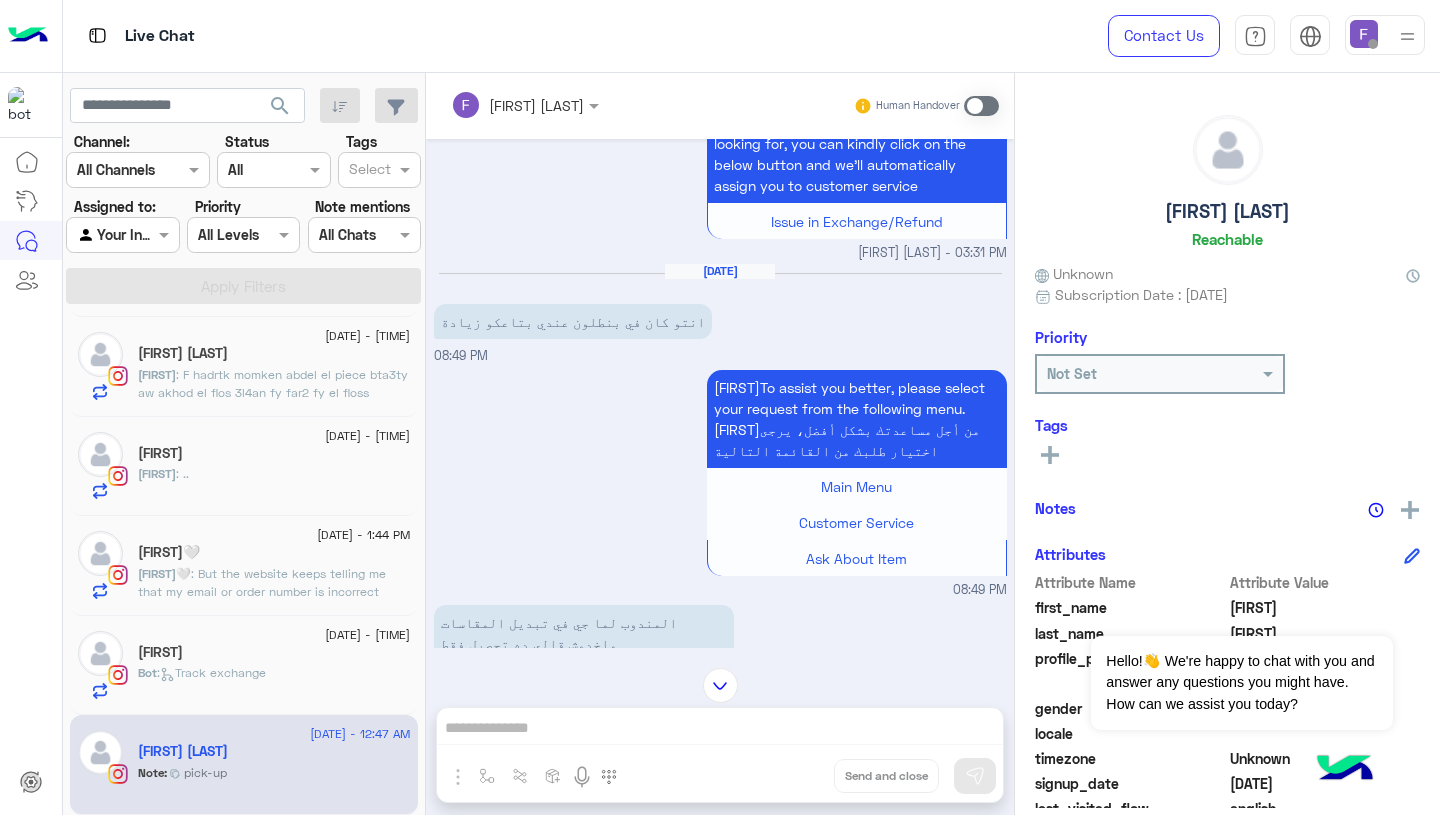 scroll, scrollTop: 3500, scrollLeft: 0, axis: vertical 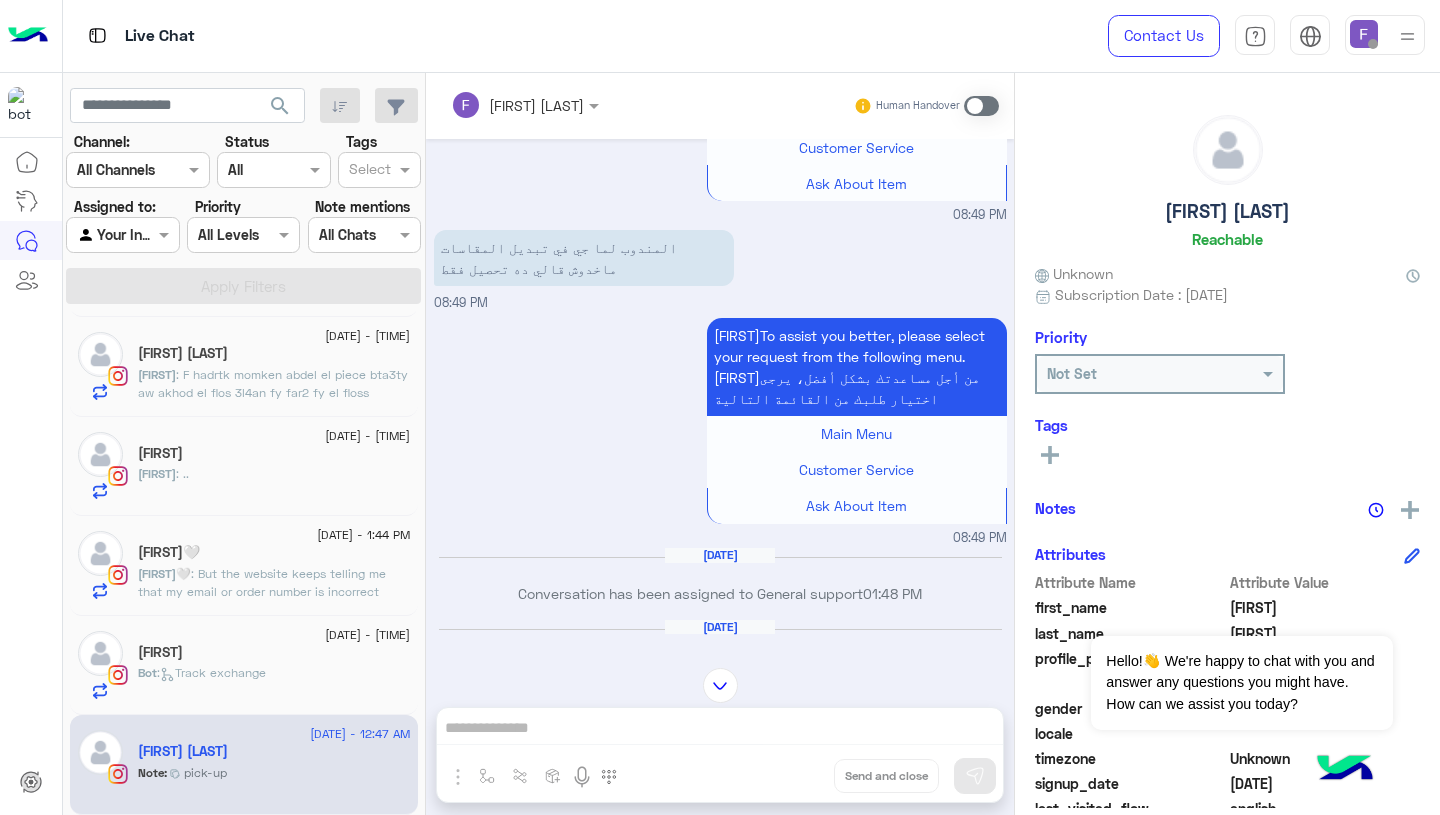 click on "[FIRST]To assist you better, please select your request from the following menu. [FIRST]من أجل مساعدتك بشكل أفضل، يرجى اختيار طلبك من القائمة التالية  Main Menu   Customer Service   Ask About Item     [TIME]" at bounding box center (720, 430) 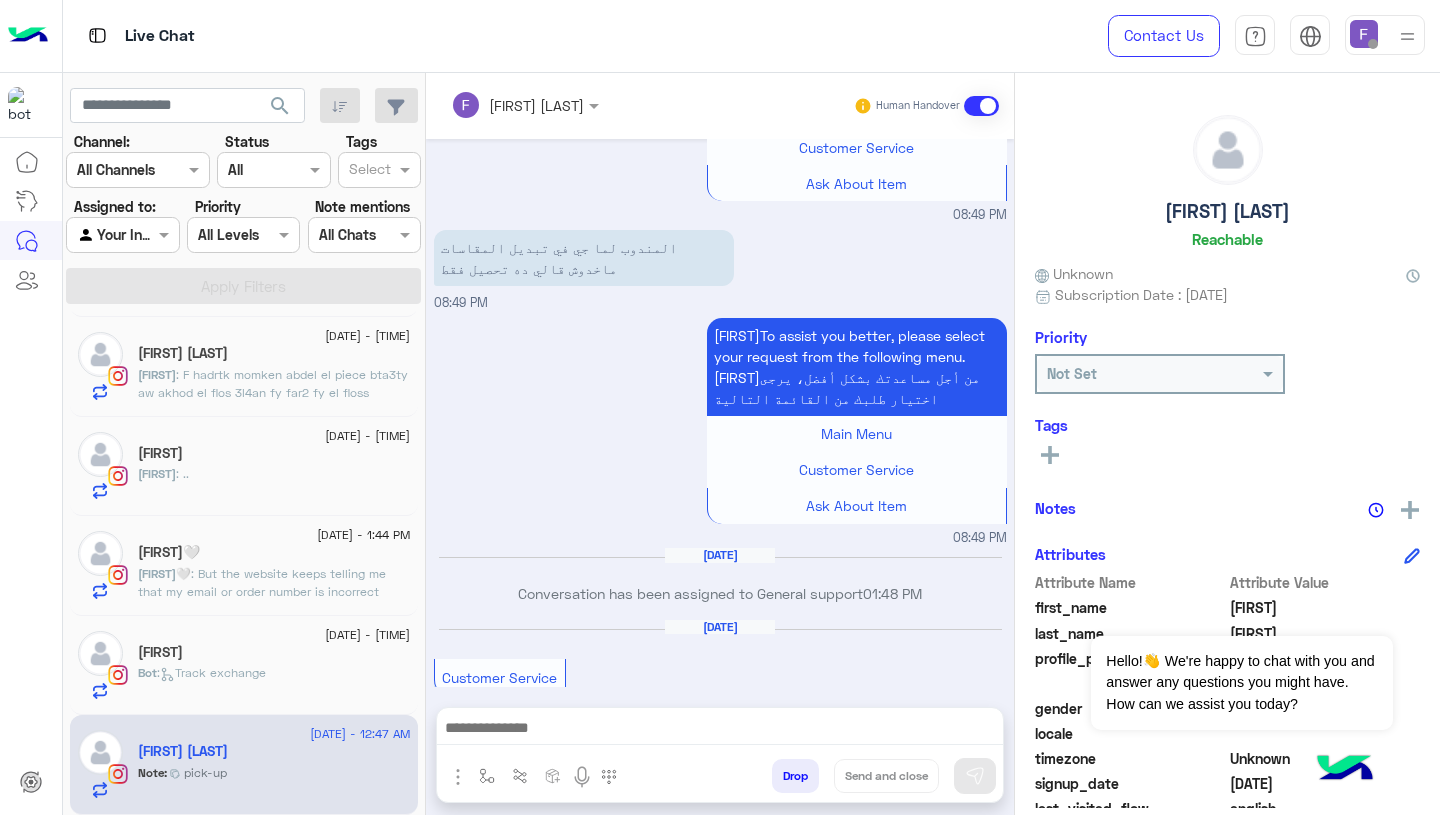 scroll, scrollTop: 4361, scrollLeft: 0, axis: vertical 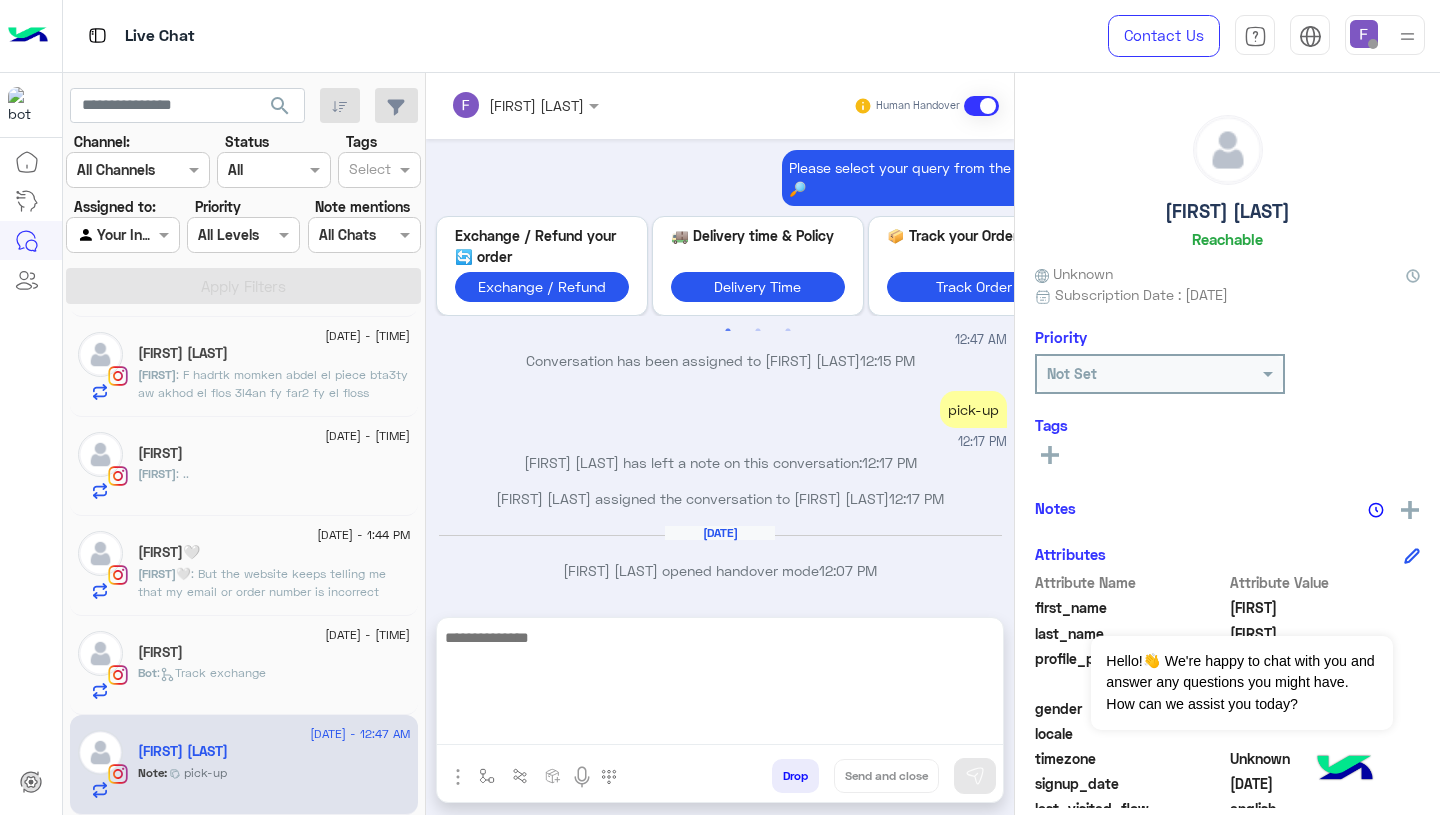 click at bounding box center [720, 685] 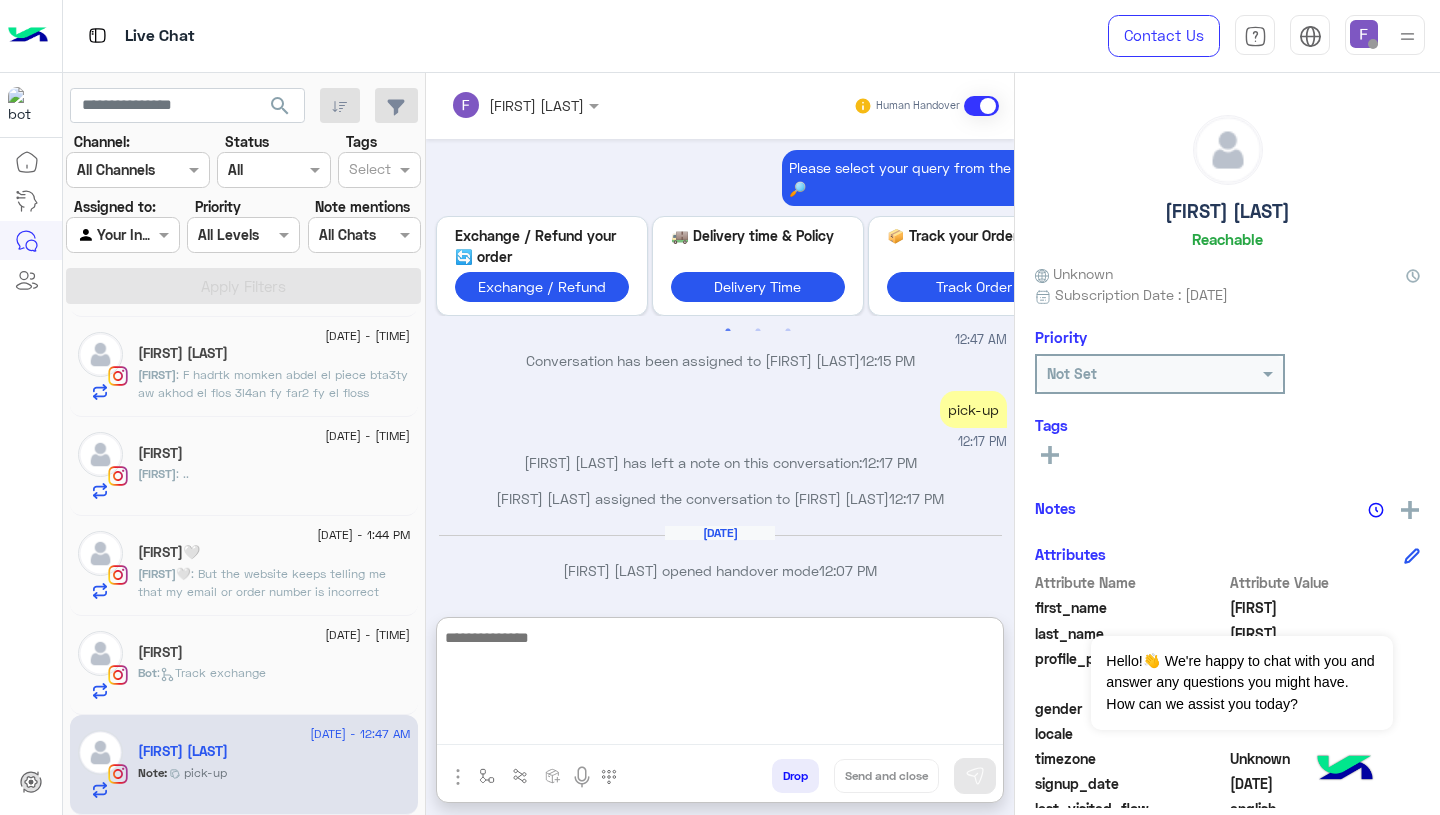 paste on "**********" 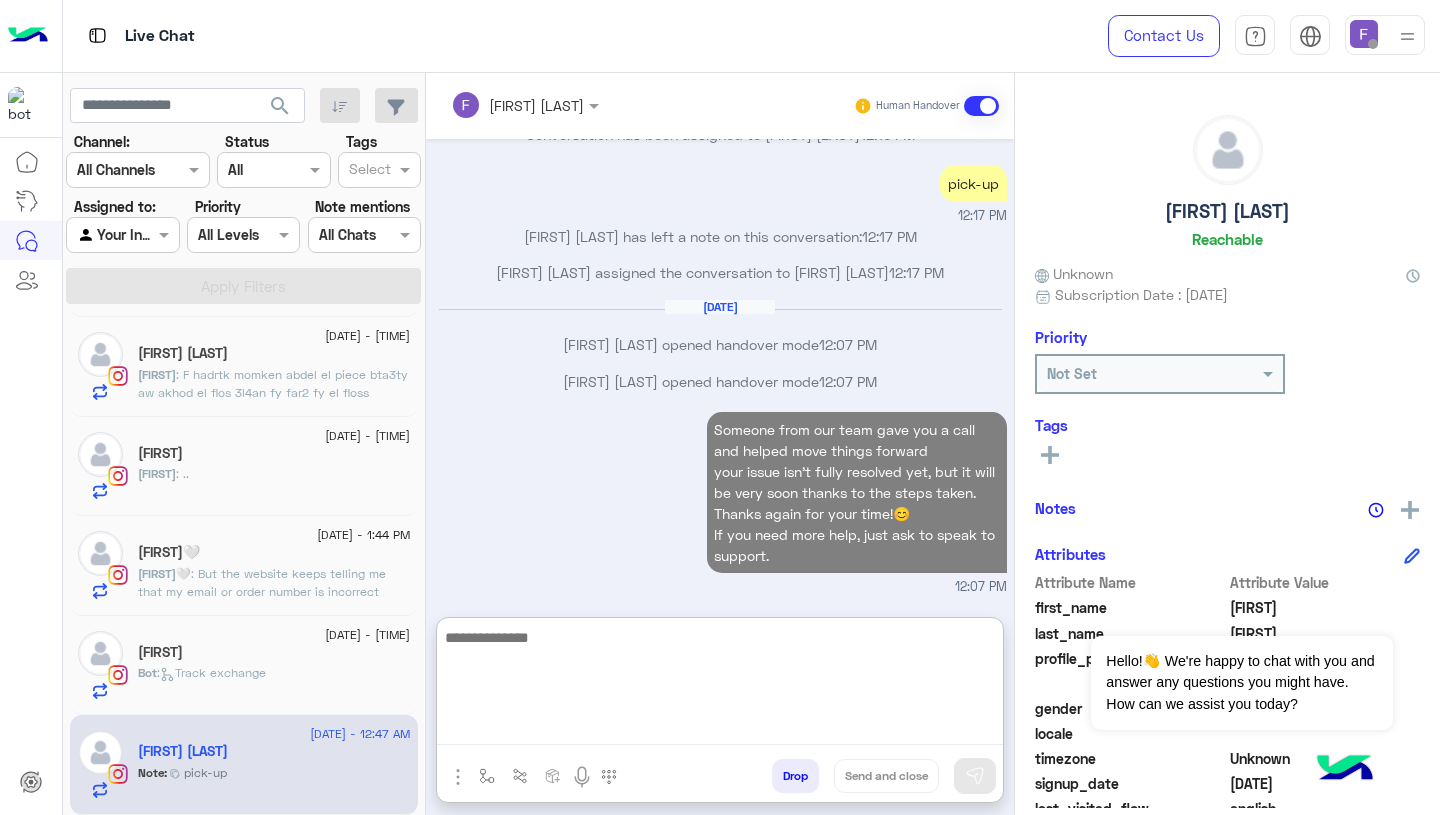 scroll, scrollTop: 4735, scrollLeft: 0, axis: vertical 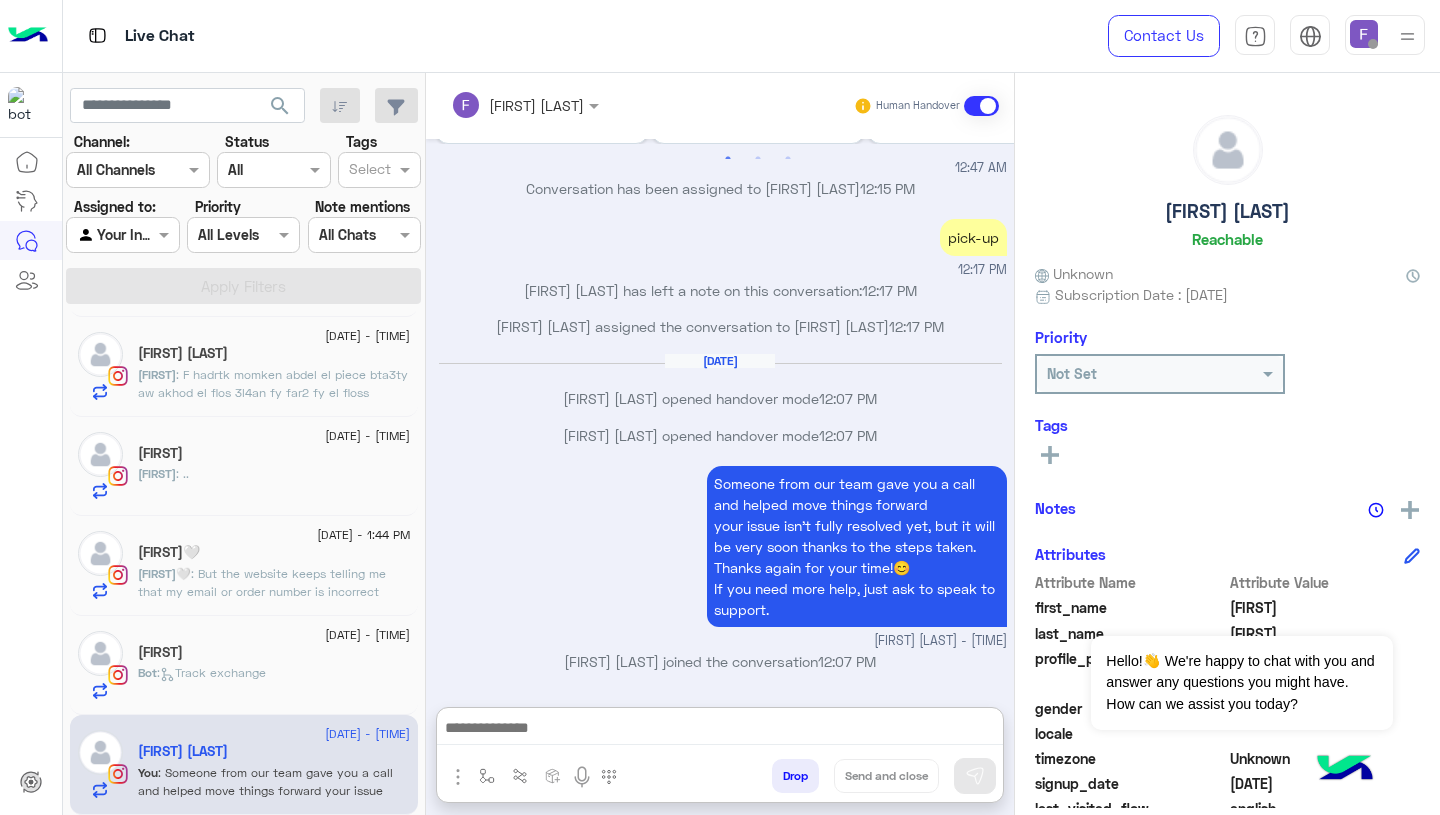 click on ":   Track exchange" 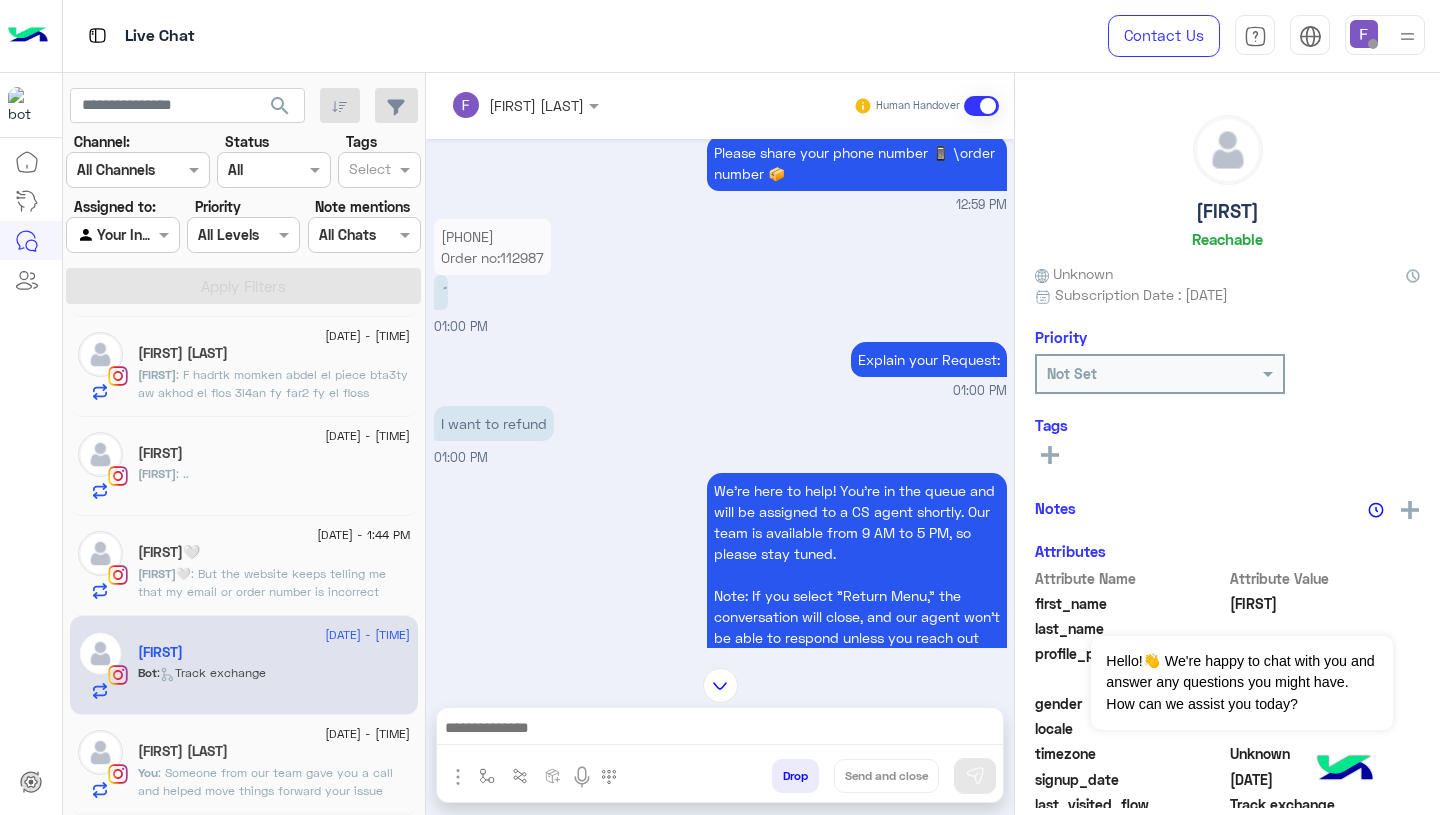 scroll, scrollTop: 1553, scrollLeft: 0, axis: vertical 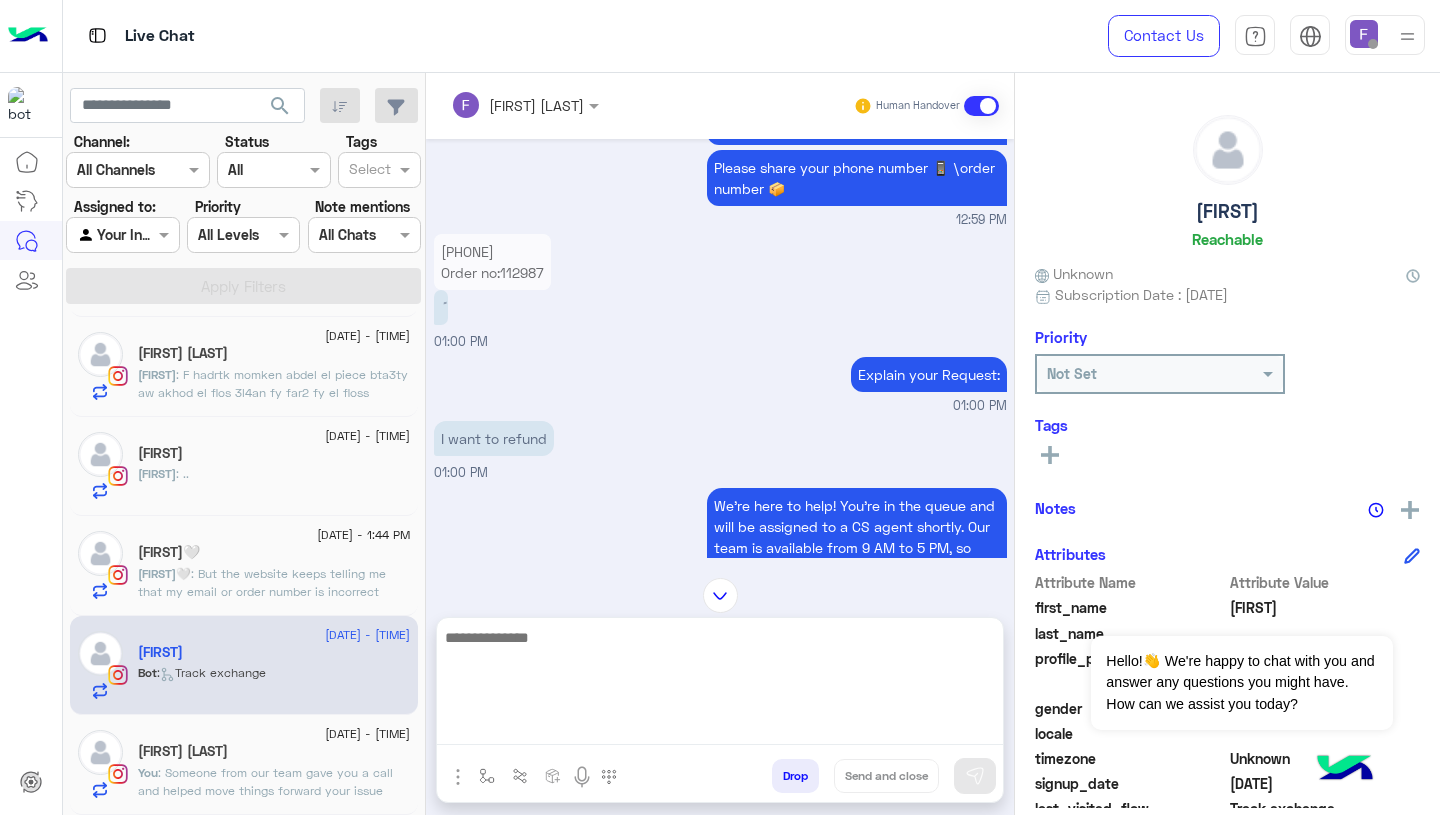 click at bounding box center [720, 685] 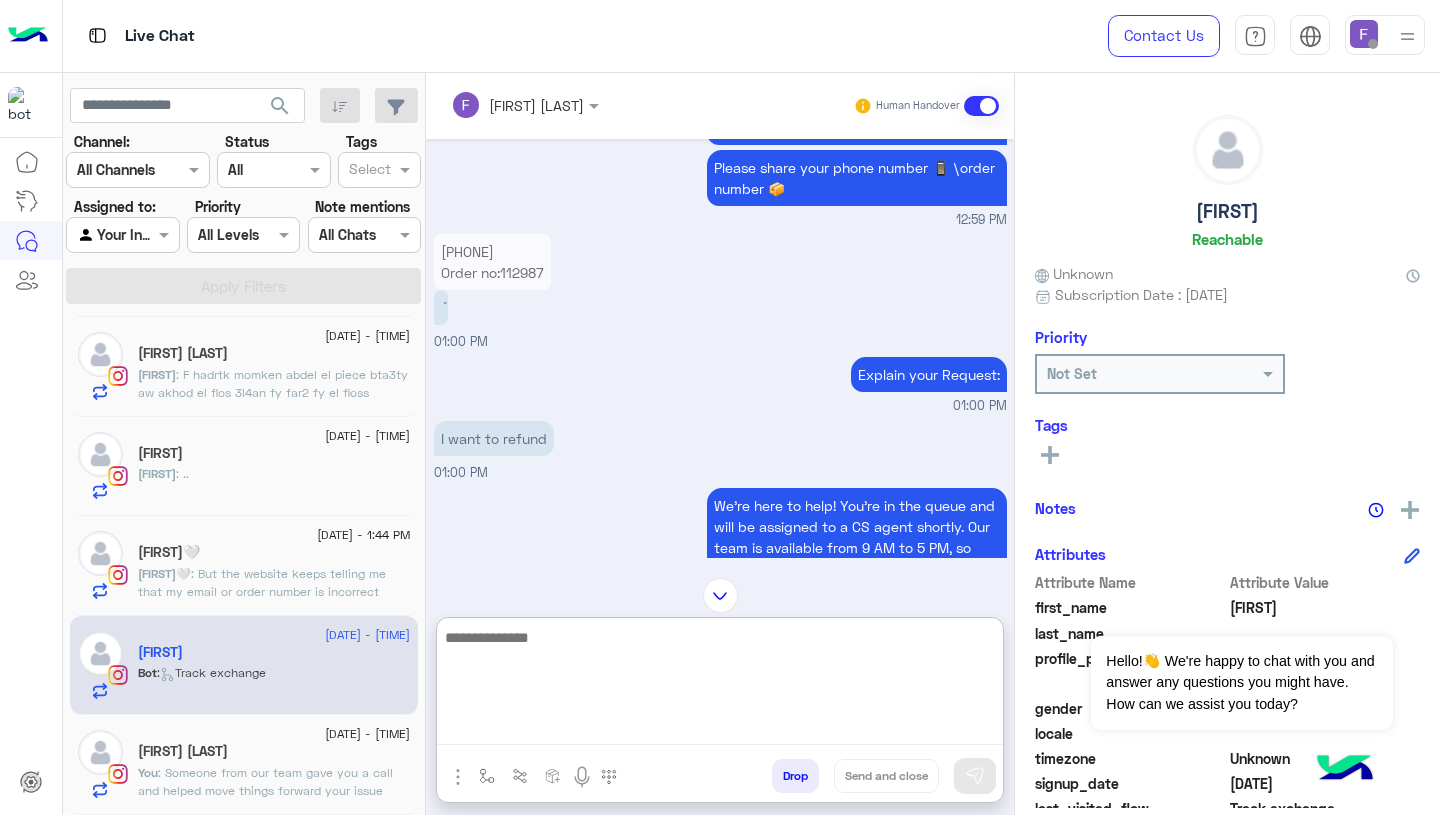 paste on "**********" 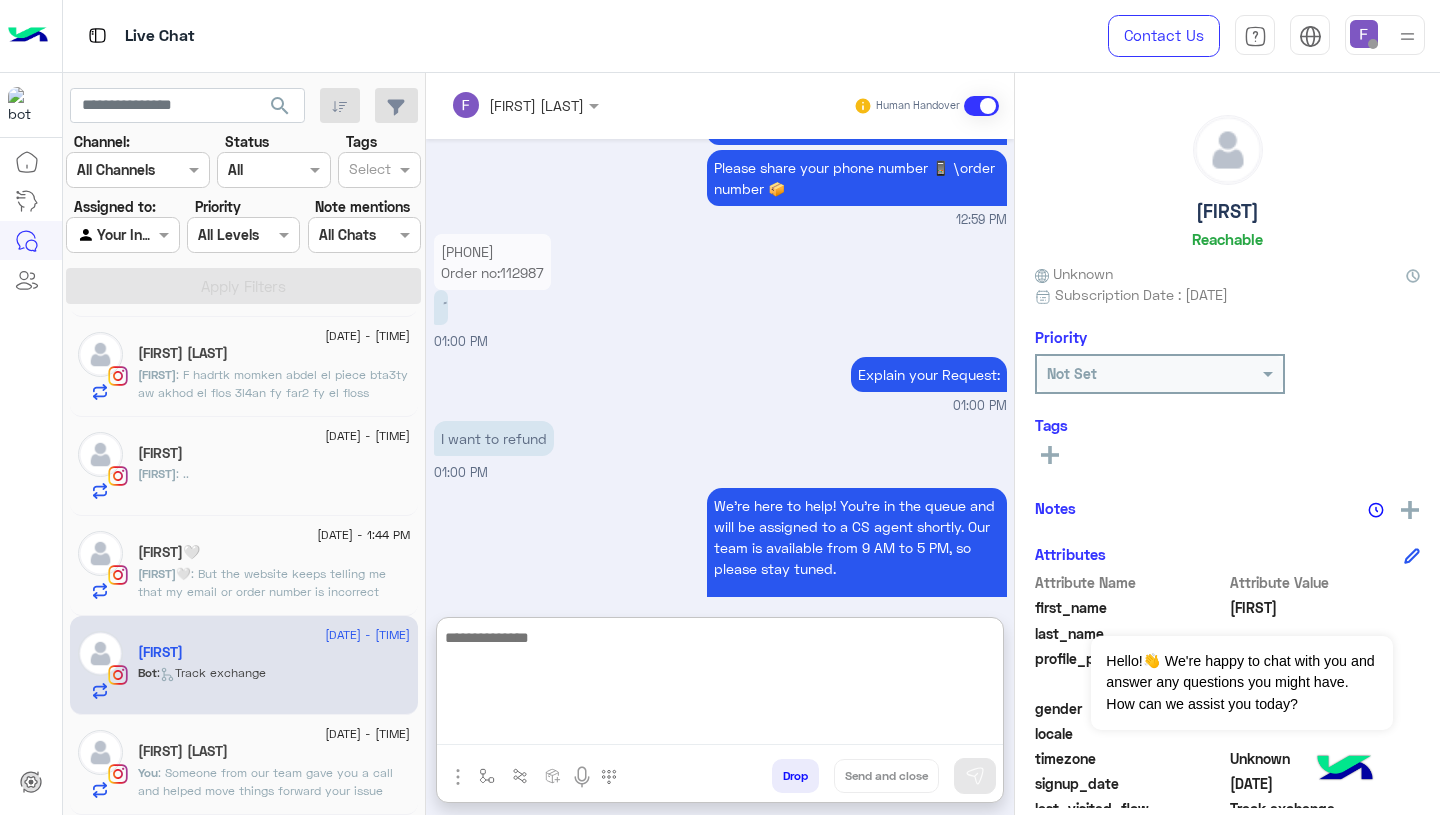 scroll, scrollTop: 0, scrollLeft: 0, axis: both 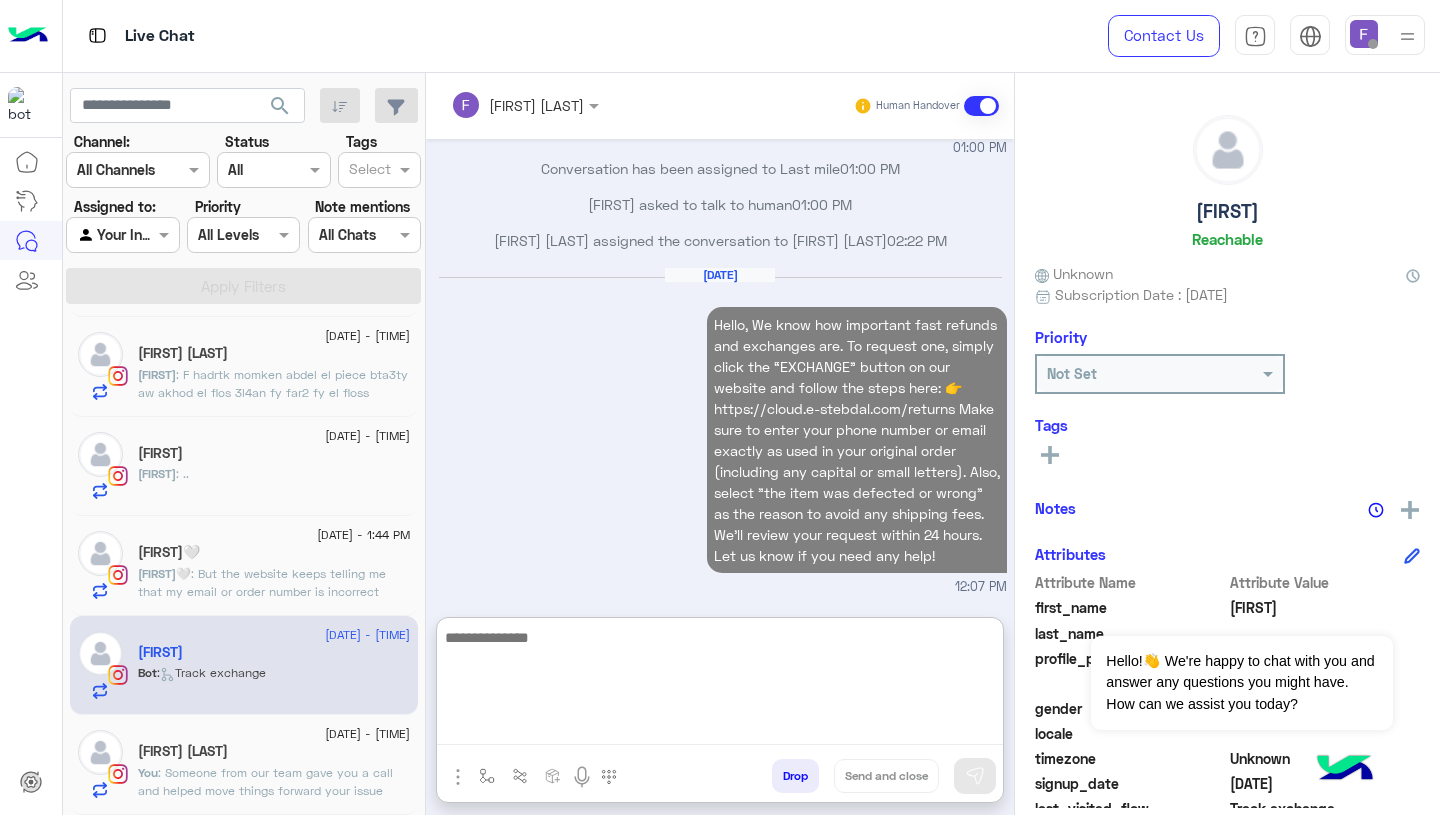 click on ": But the website keeps telling me that my email or order number is incorrect which it isn’t" 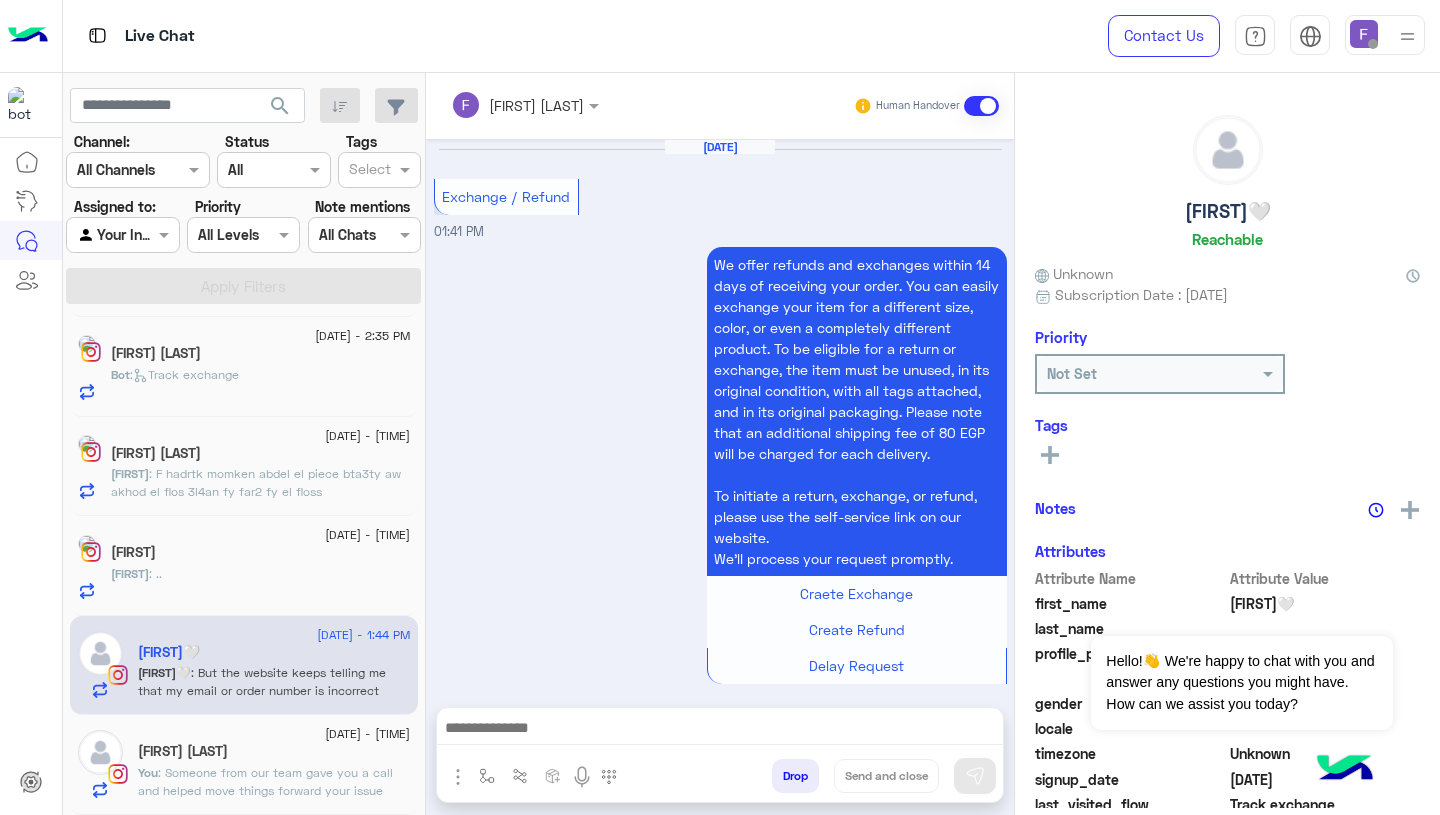 scroll, scrollTop: 2100, scrollLeft: 0, axis: vertical 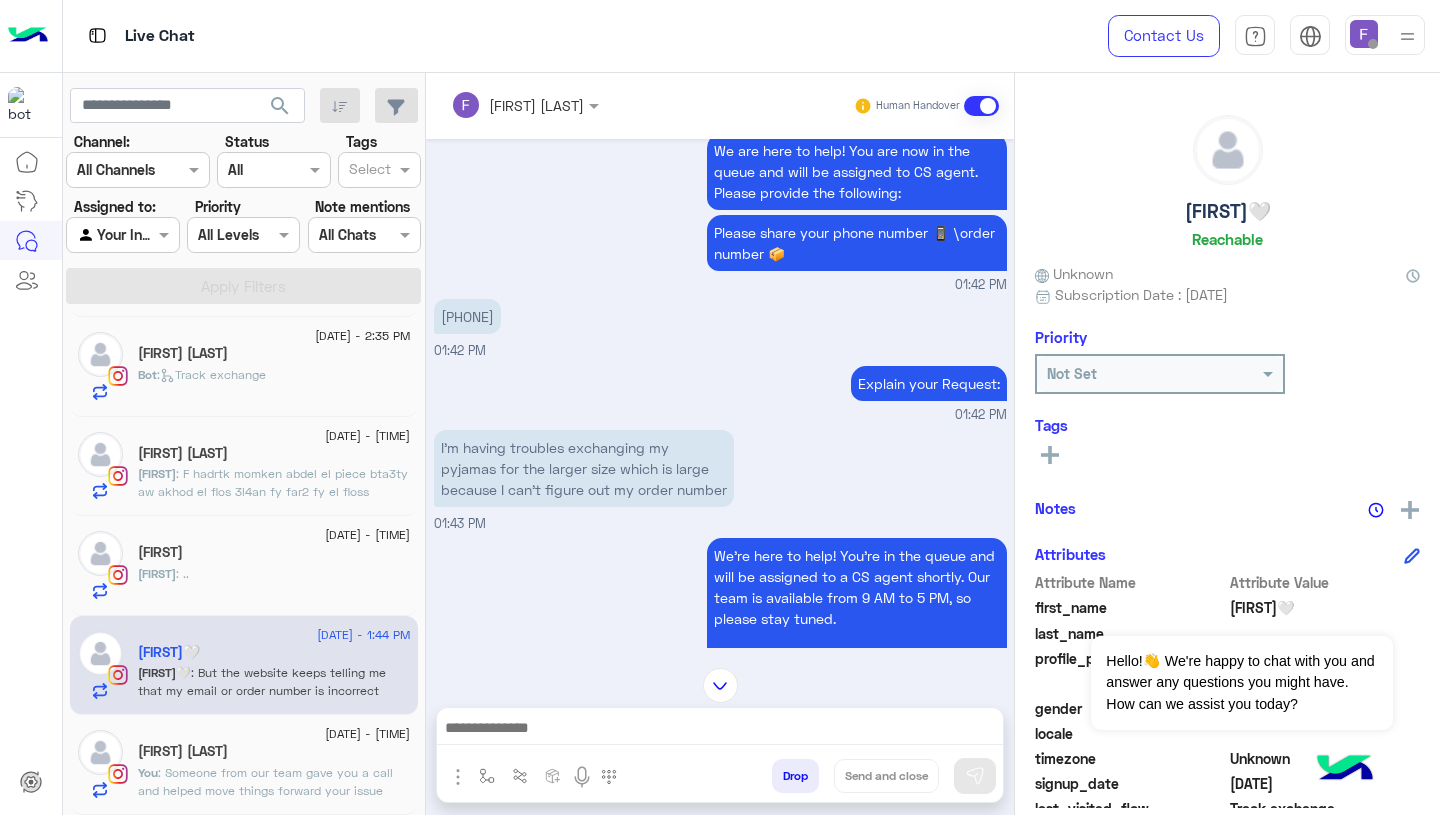 click on "[PHONE]" at bounding box center [467, 316] 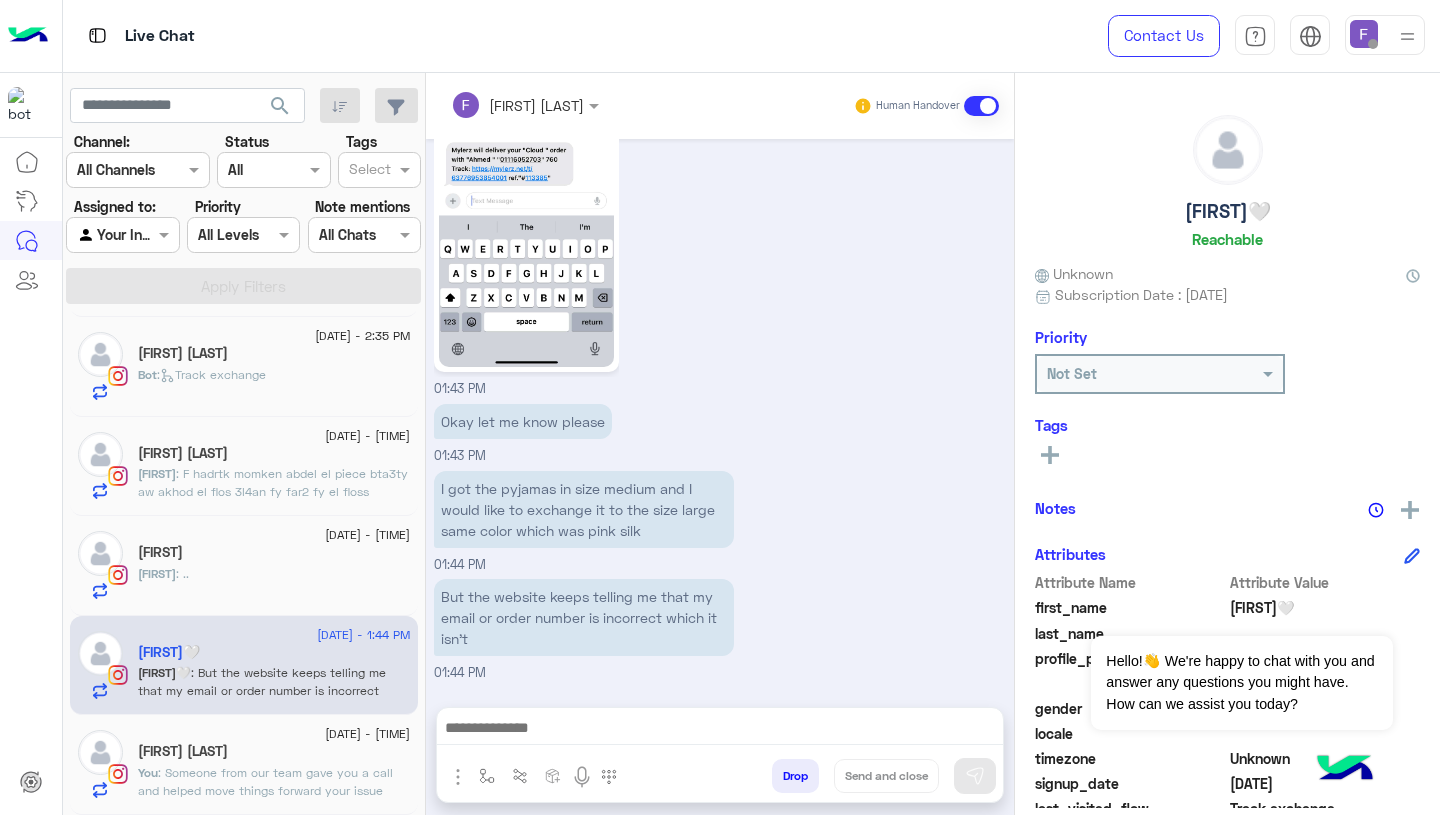 scroll, scrollTop: 2100, scrollLeft: 0, axis: vertical 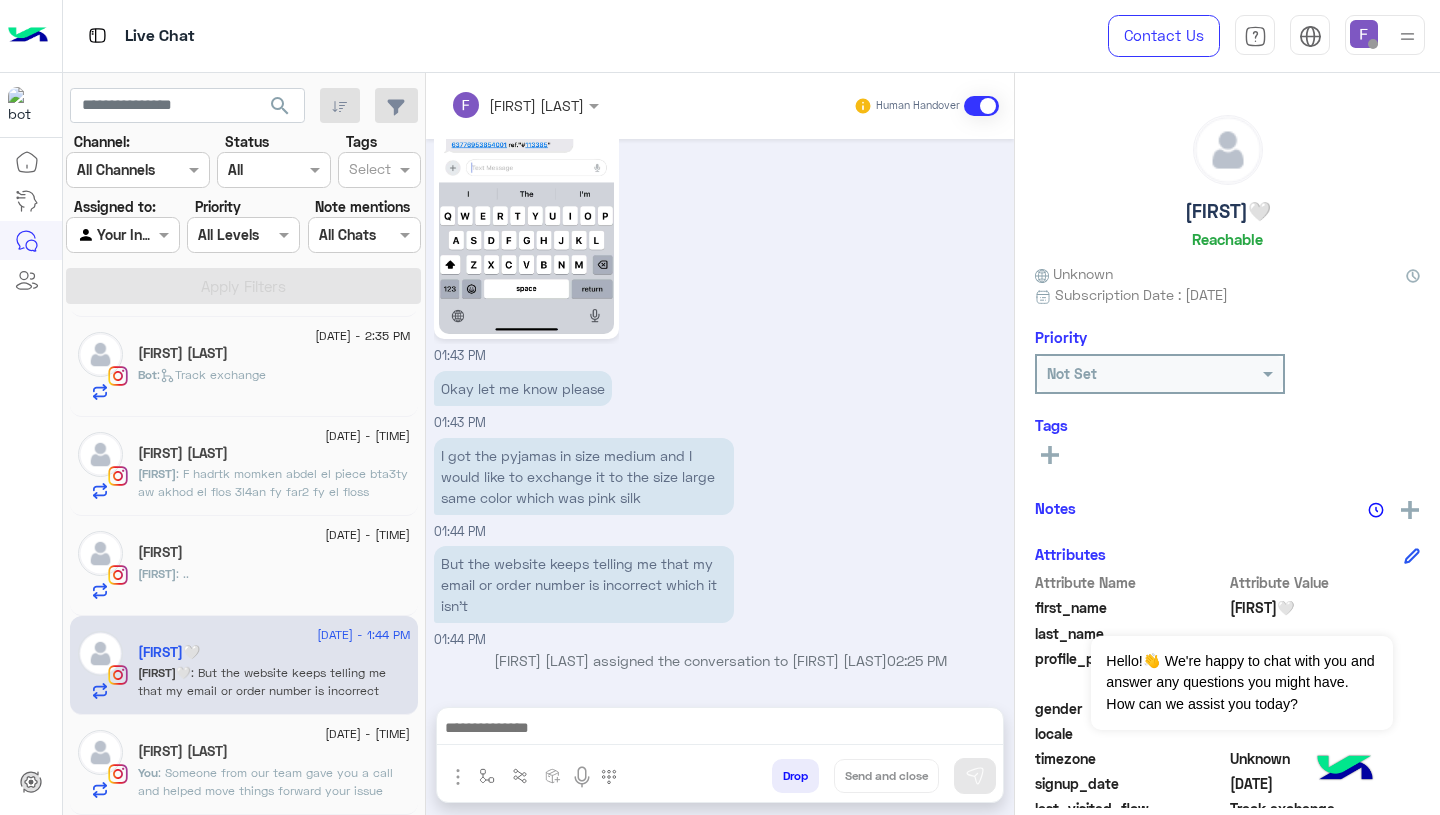 click at bounding box center [720, 733] 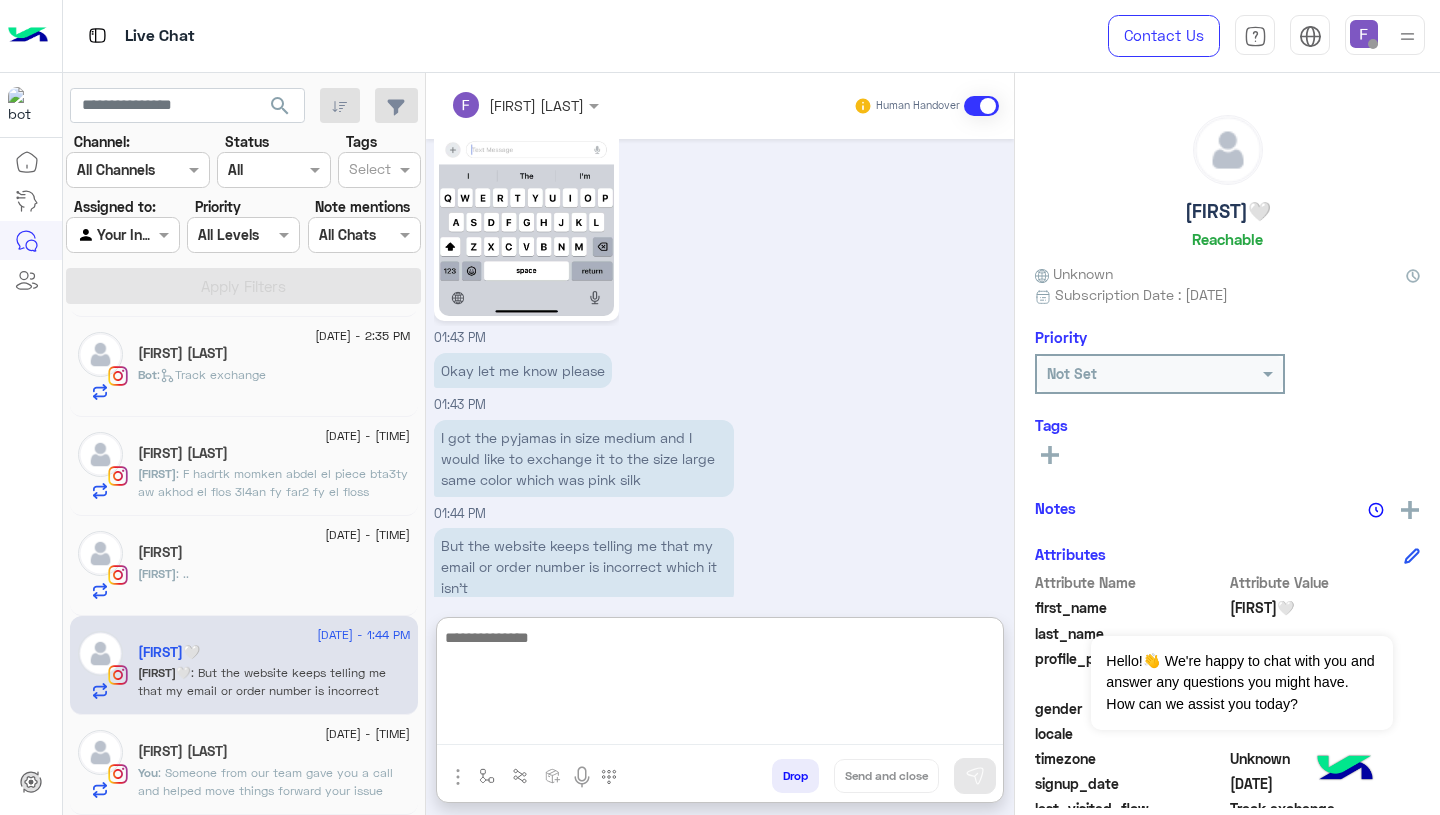 paste on "**********" 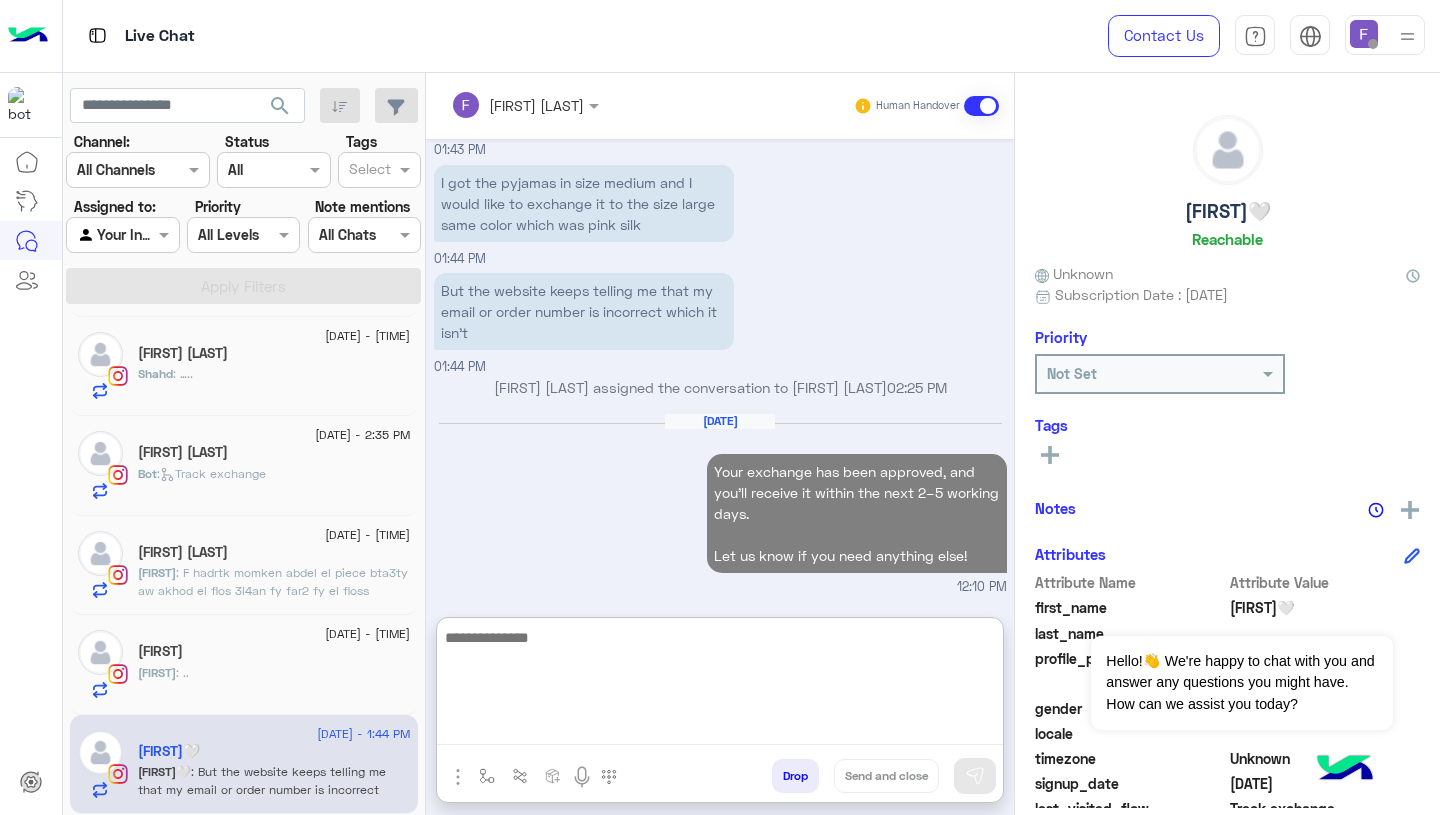 scroll, scrollTop: 2191, scrollLeft: 0, axis: vertical 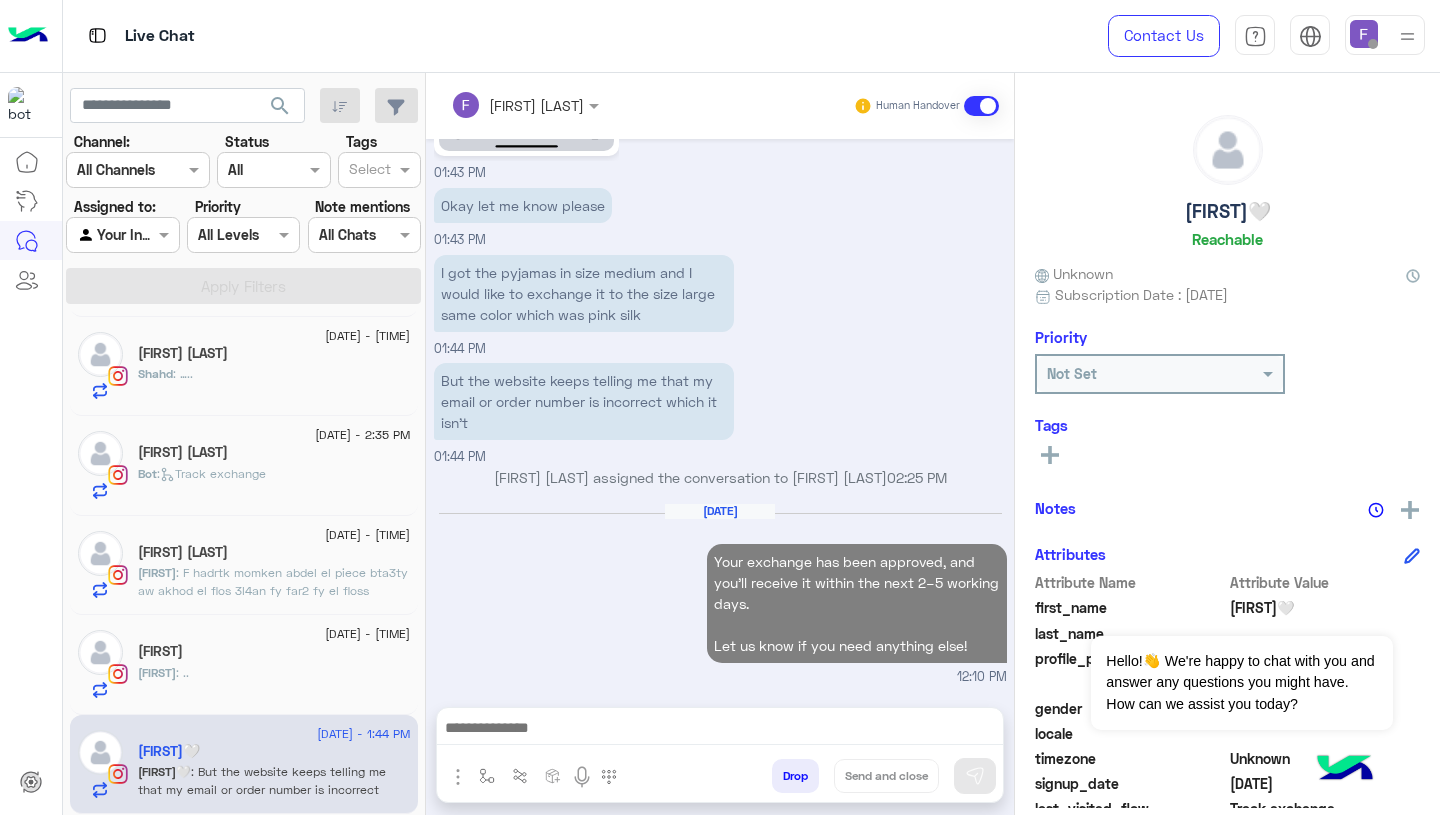 click on "[FIRST] : .." 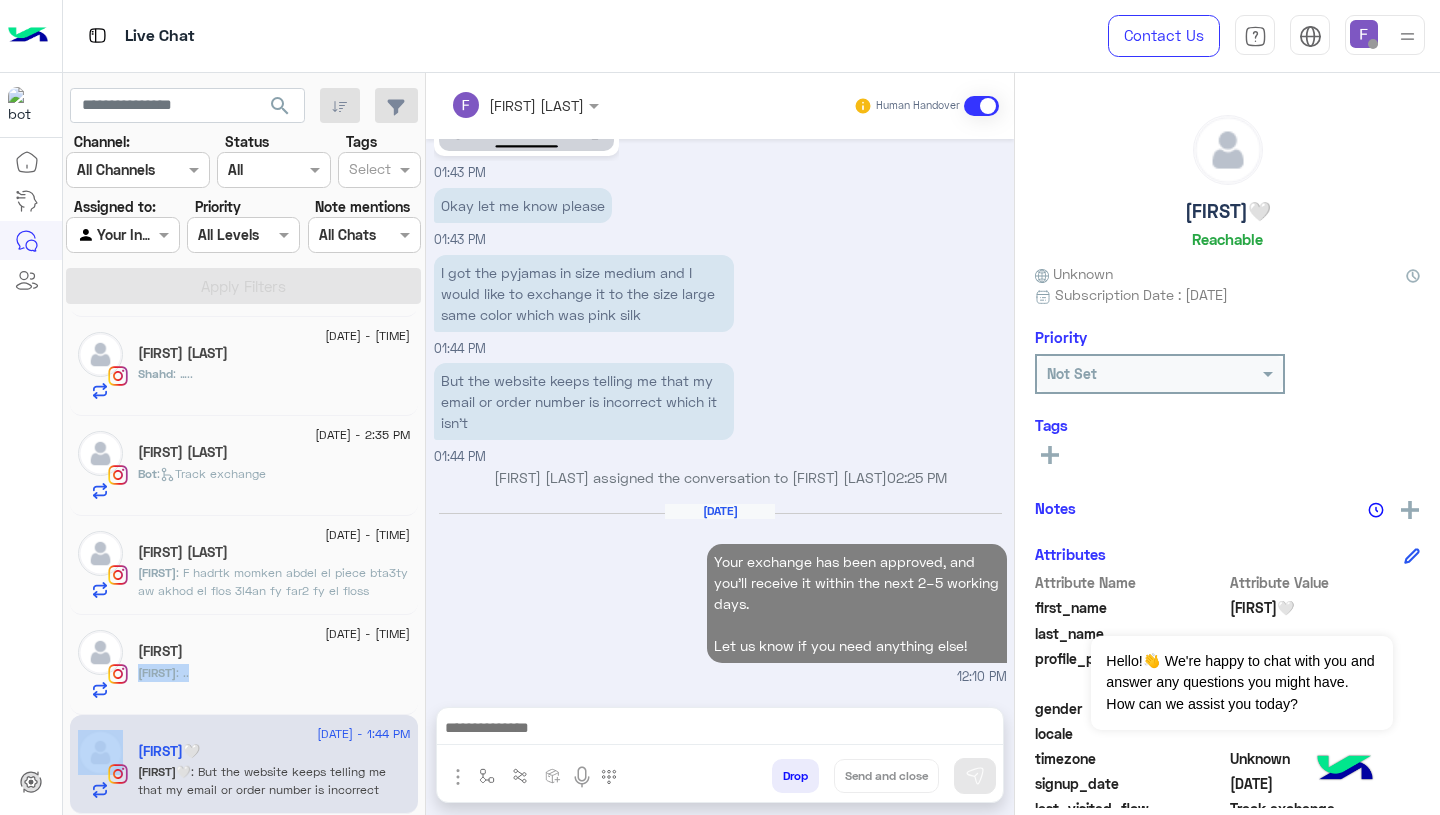 click on "[FIRST] : .." 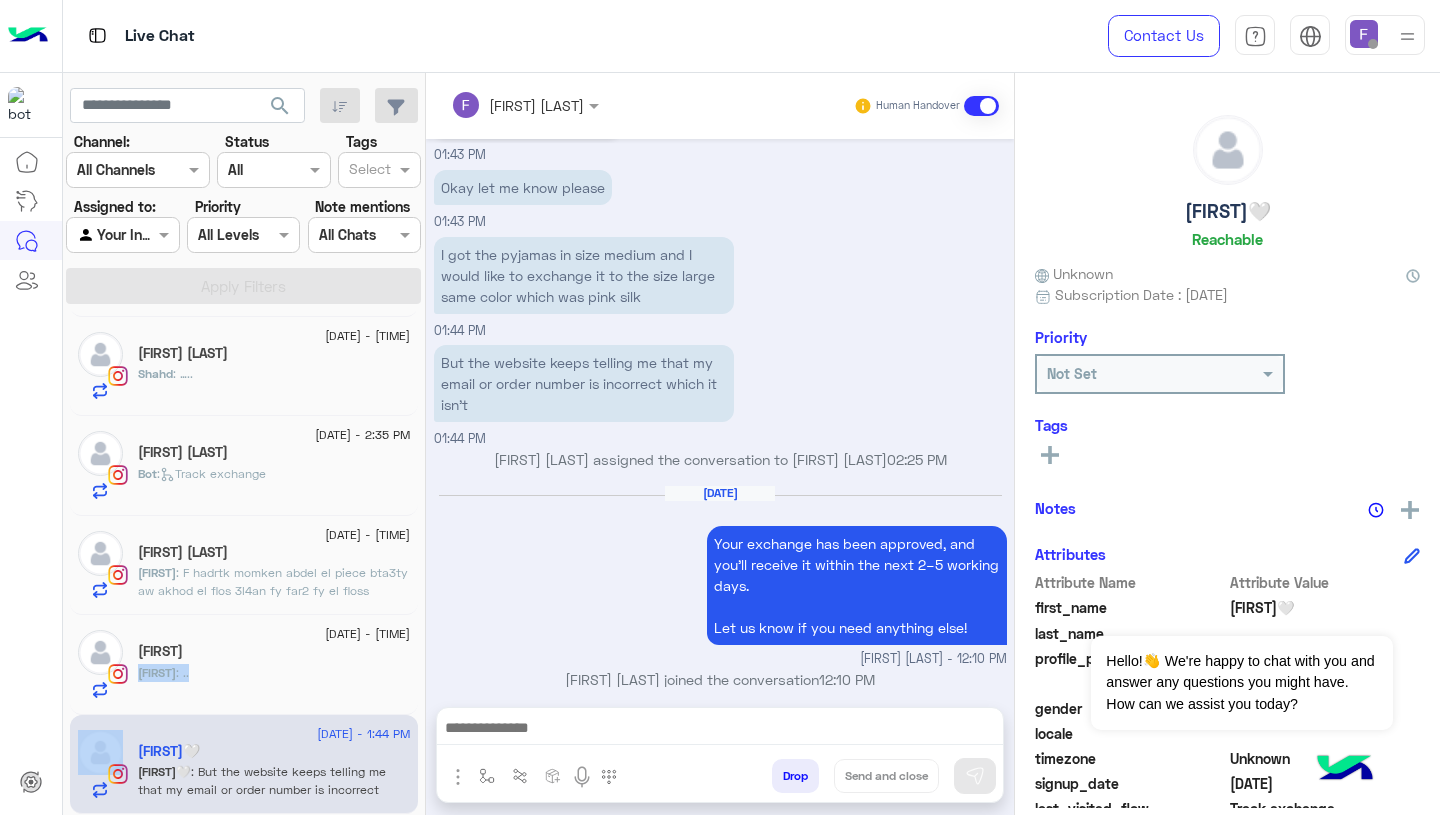 scroll, scrollTop: 2319, scrollLeft: 0, axis: vertical 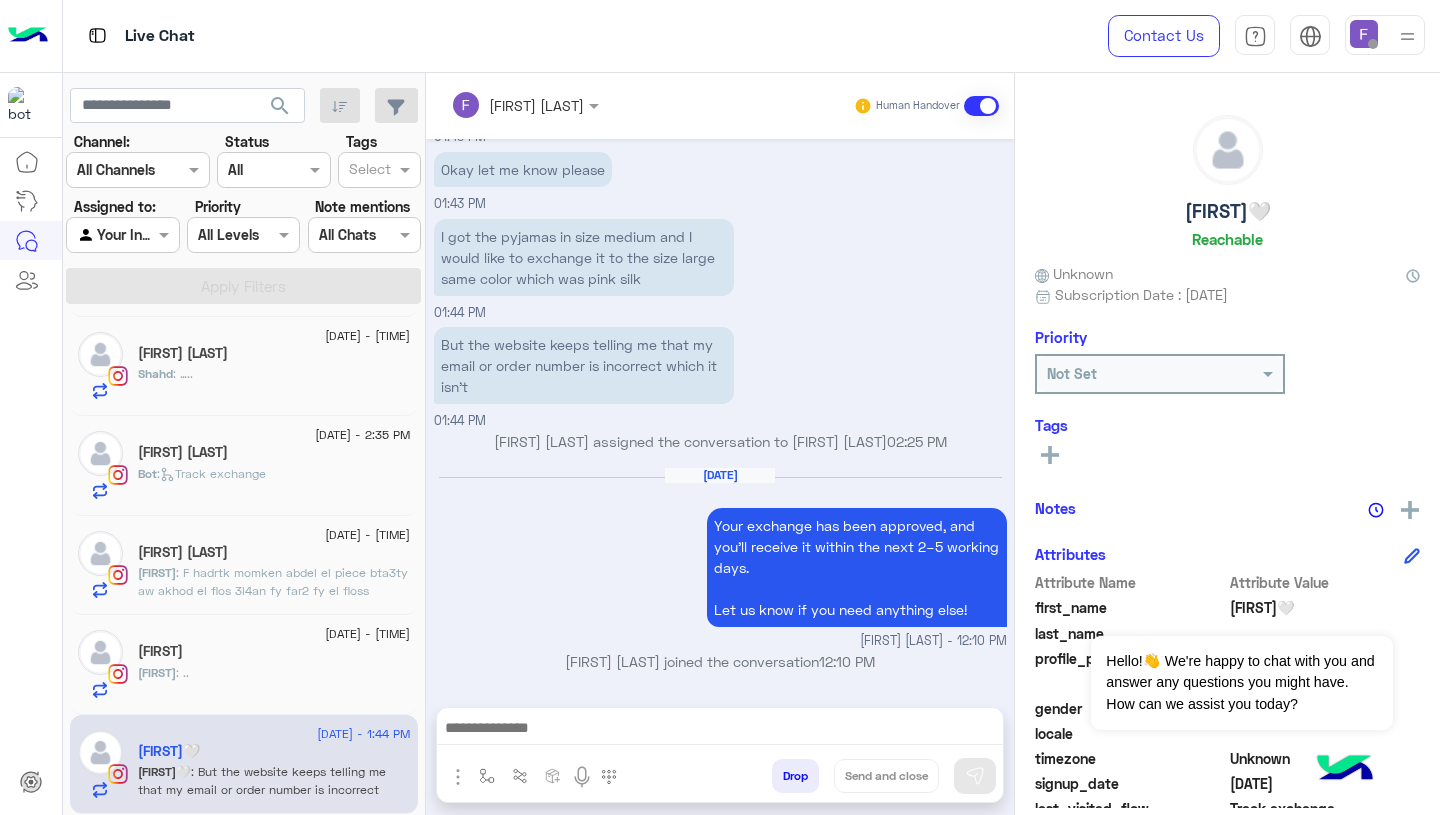 click on "[FIRST] [LAST] joined the conversation   12:10 PM" at bounding box center [720, 661] 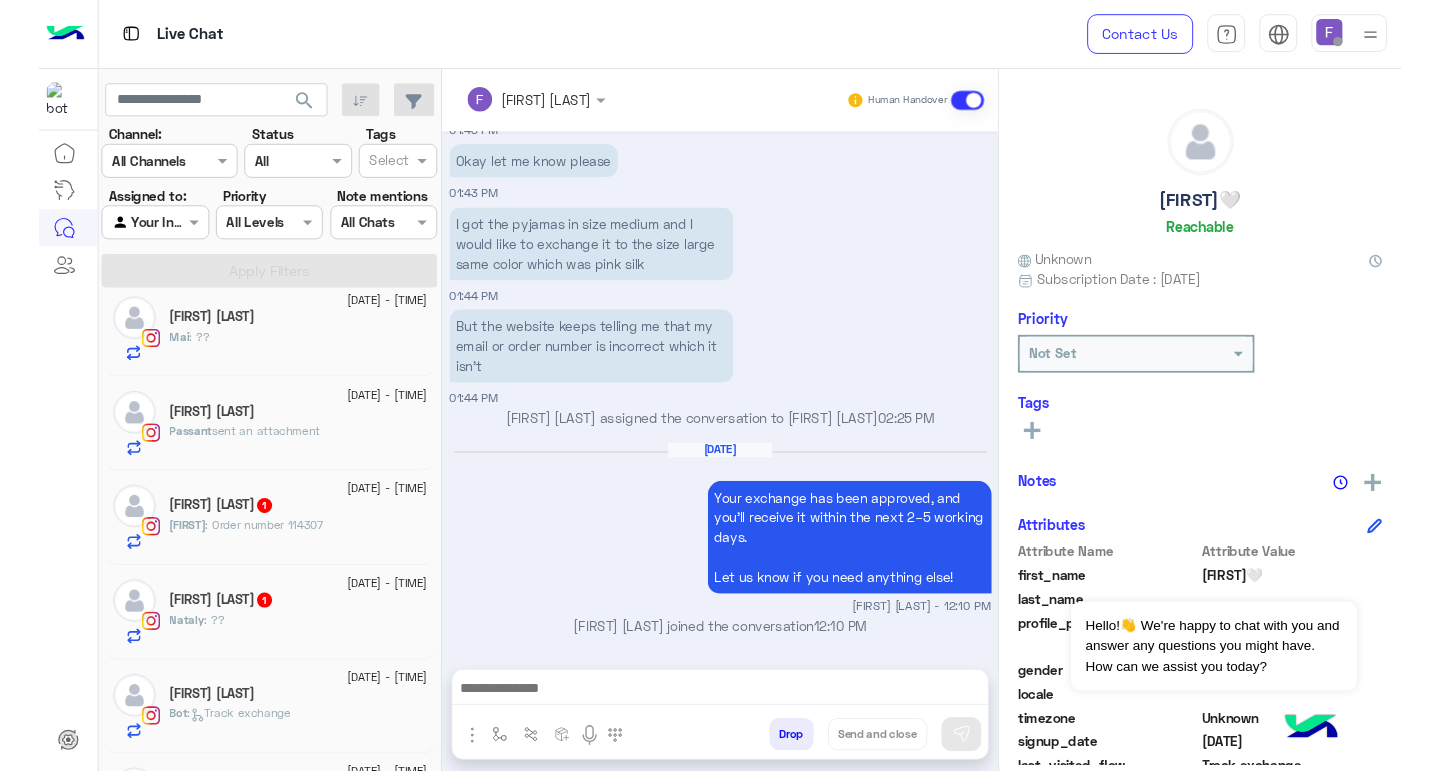 scroll, scrollTop: 0, scrollLeft: 0, axis: both 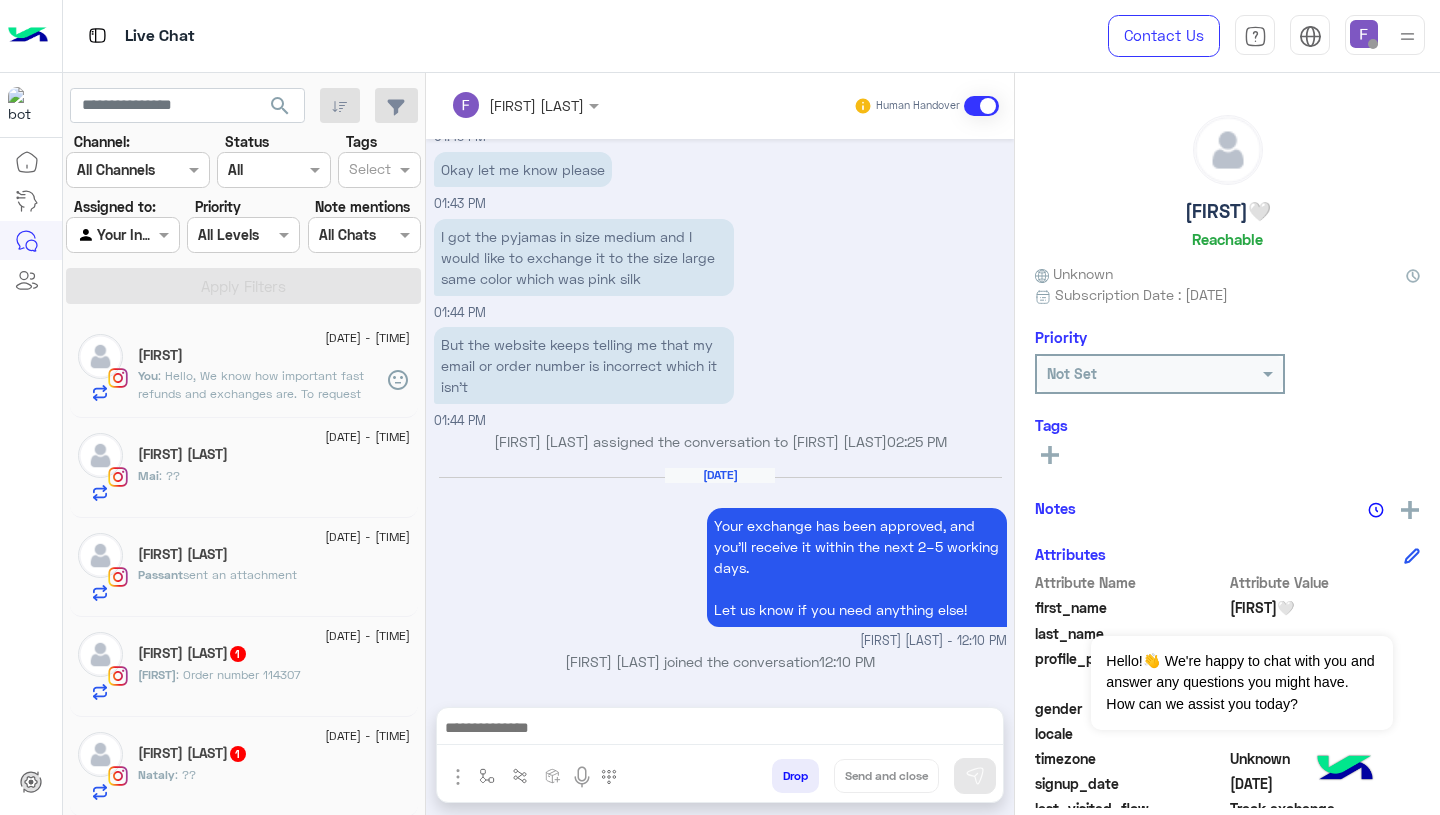 click on ": Hello,
We know how important fast refunds and exchanges are.
To request one, simply click the “EXCHANGE” button on our website and follow the steps here:
👉 https://cloud.e-stebdal.com/returns
Make sure to enter your phone number or email exactly as used in your original order (including any capital or small letters).
Also, select "the item was defected or wrong" as the reason to avoid any shipping fees.
We’ll review your request within 24 hours. Let us know if you need any help!" 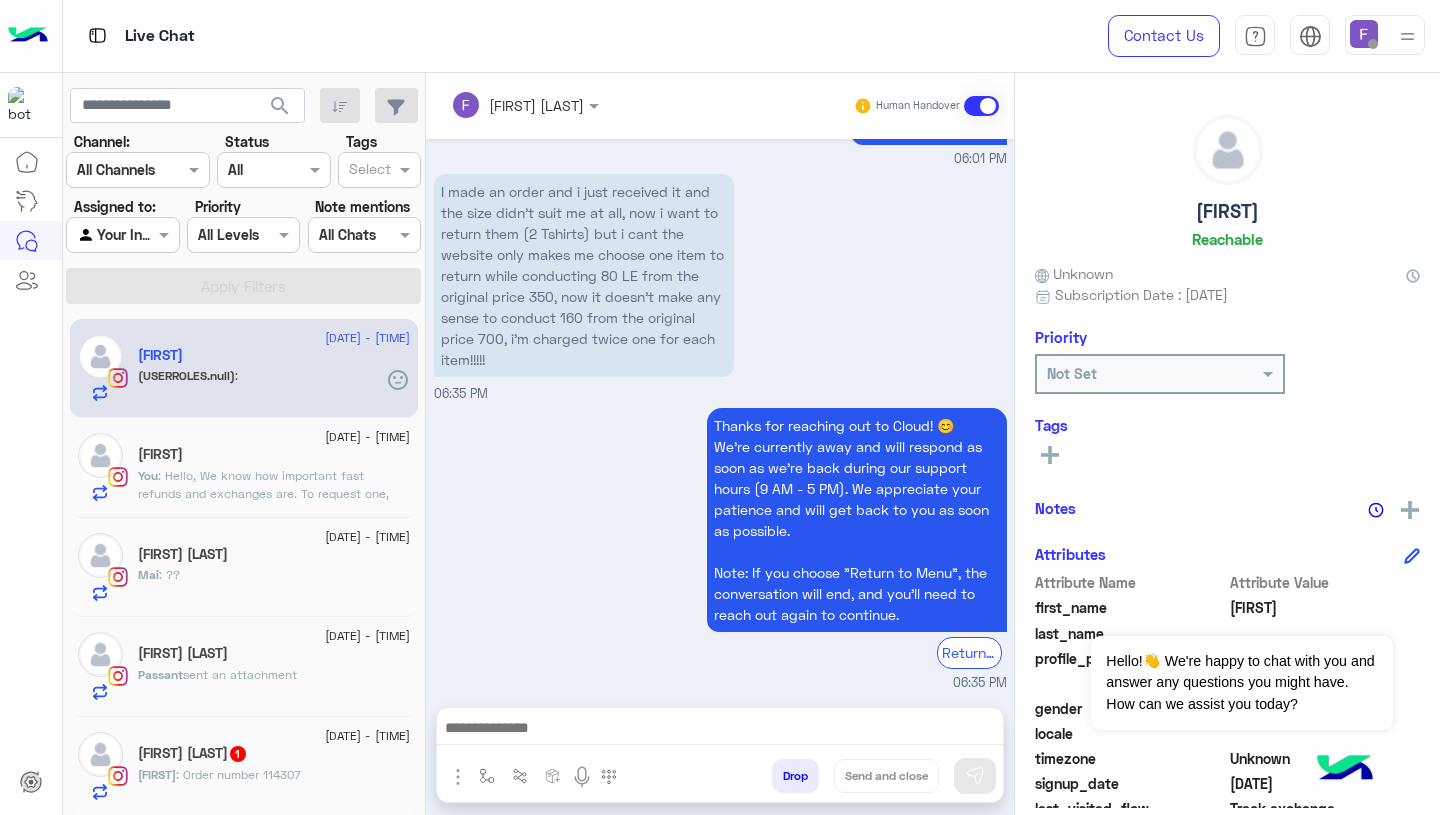 scroll, scrollTop: 1755, scrollLeft: 0, axis: vertical 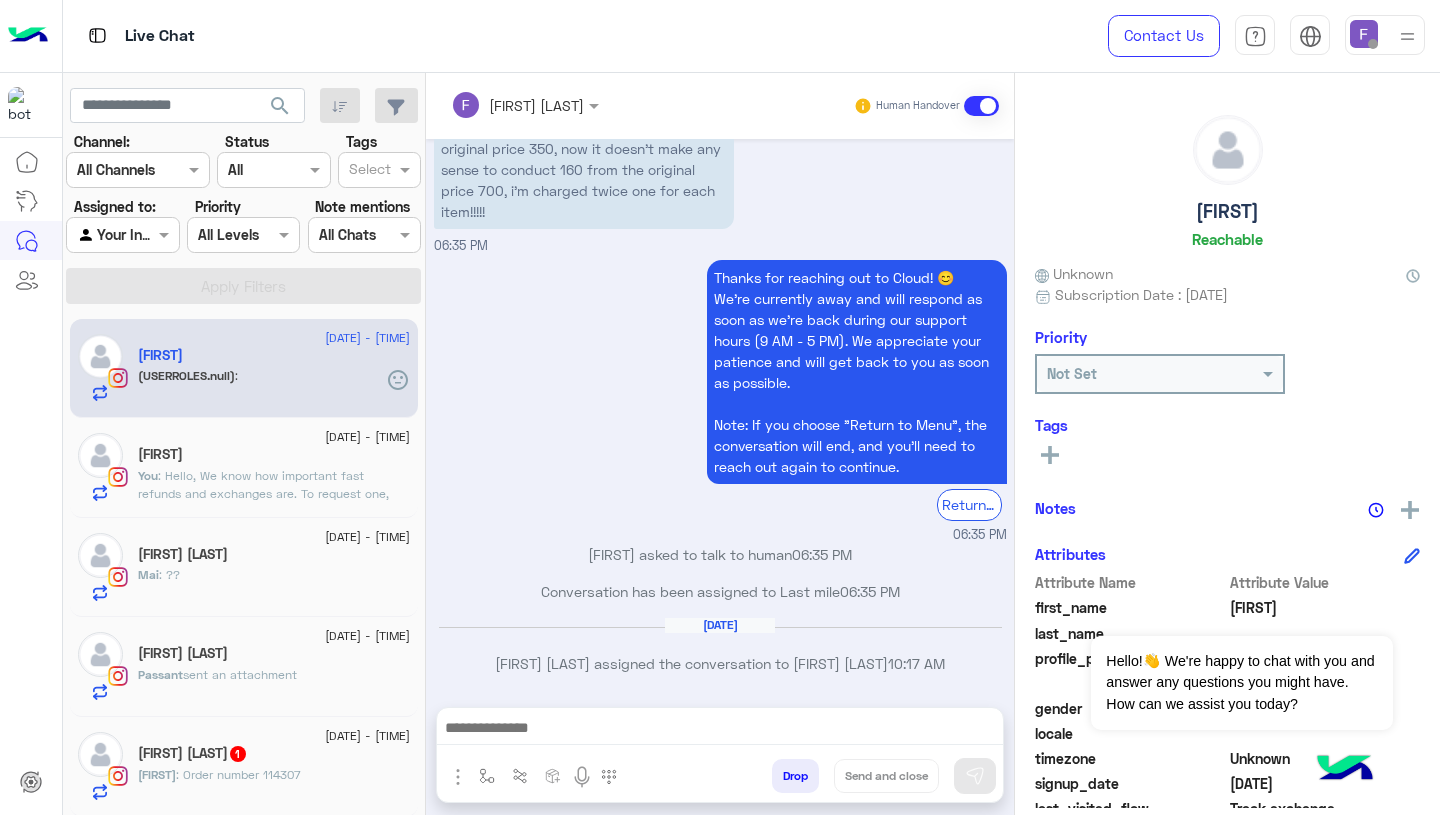 click on ": Hello,
We know how important fast refunds and exchanges are.
To request one, simply click the “EXCHANGE” button on our website and follow the steps here:
👉 https://cloud.e-stebdal.com/returns
Make sure to enter your phone number or email exactly as used in your original order (including any capital or small letters).
Also, select "the item was defected or wrong" as the reason to avoid any shipping fees.
We’ll review your request within 24 hours. Let us know if you need any help!" 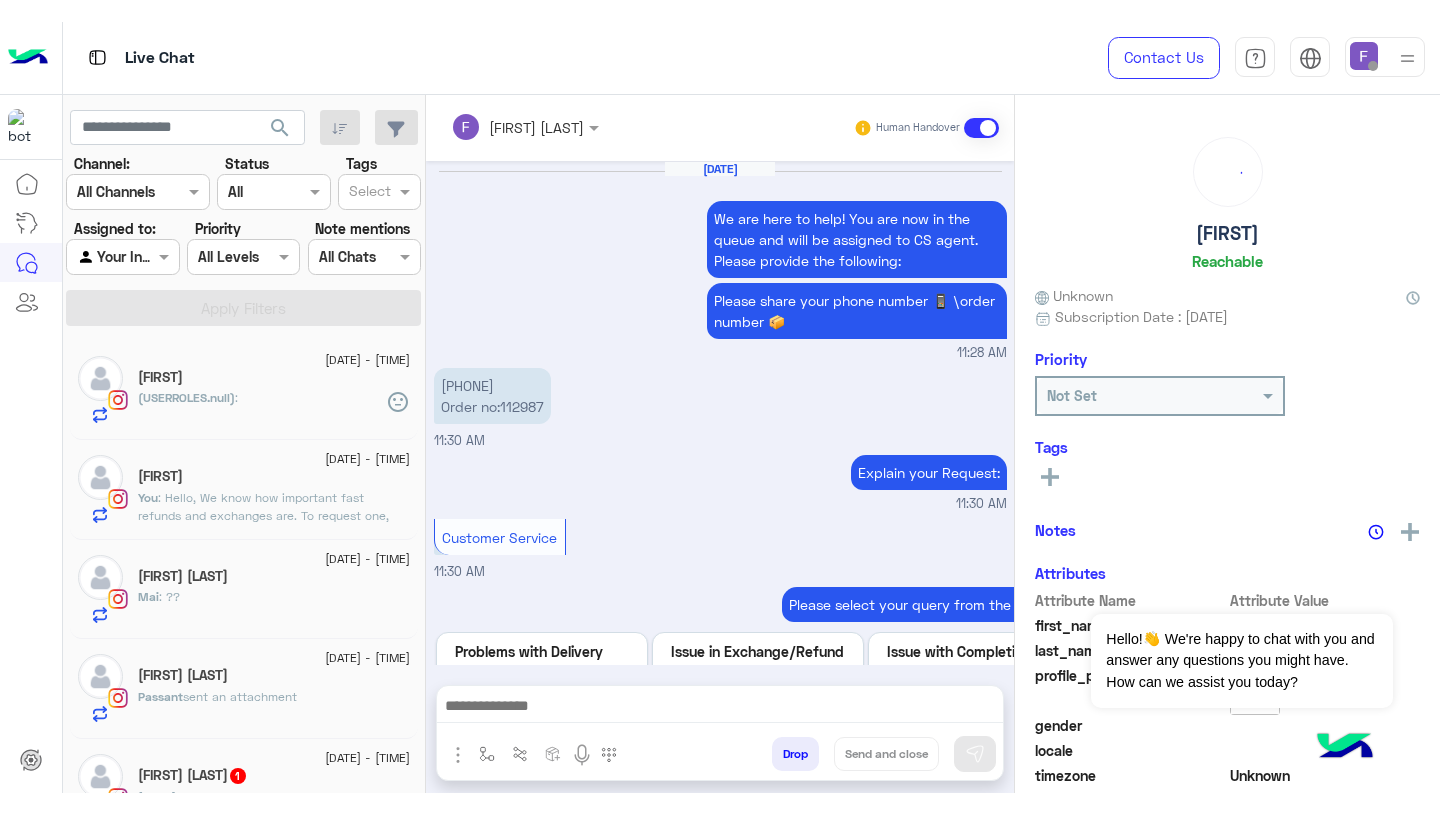 scroll, scrollTop: 1860, scrollLeft: 0, axis: vertical 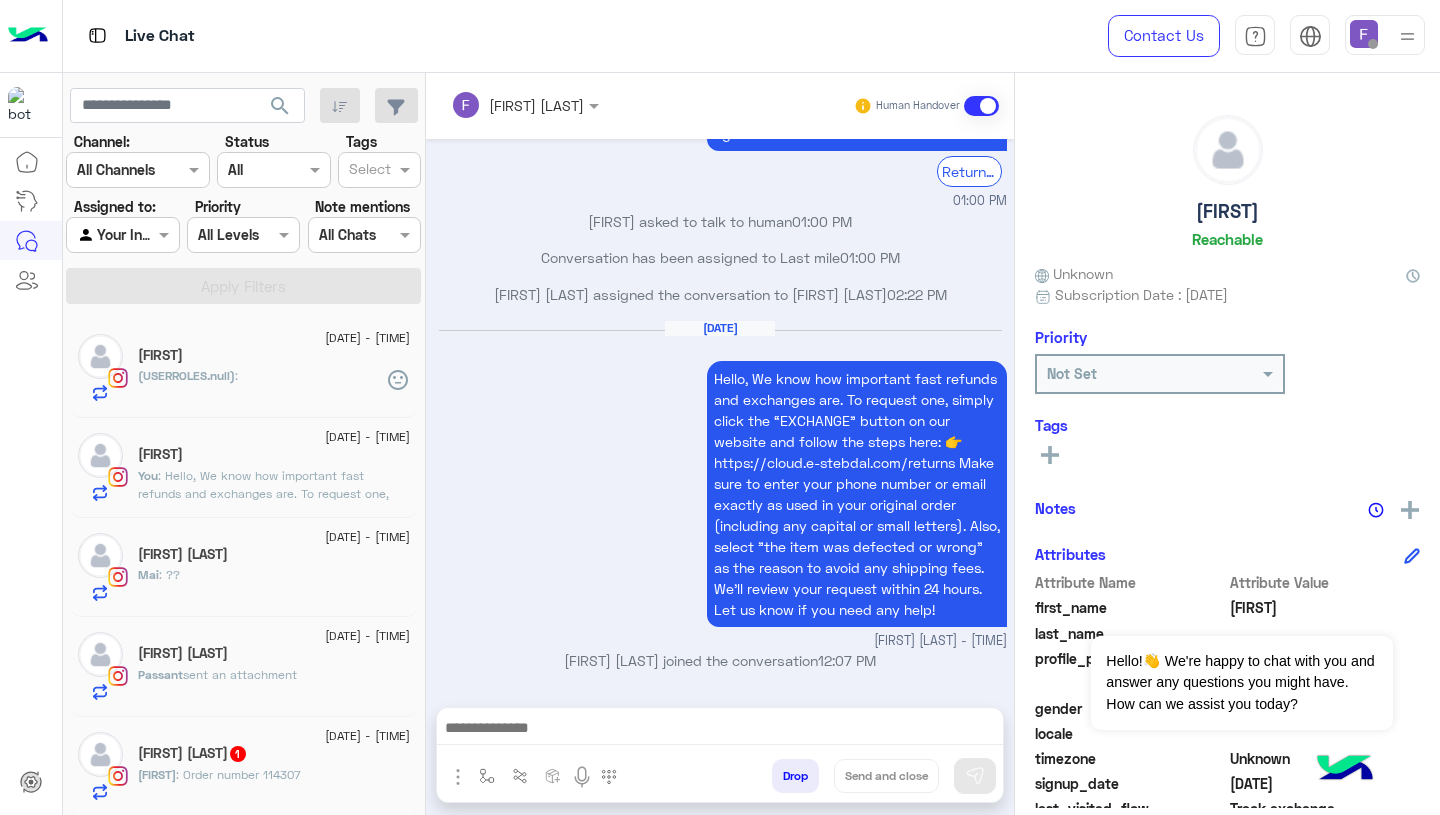 click at bounding box center (487, 776) 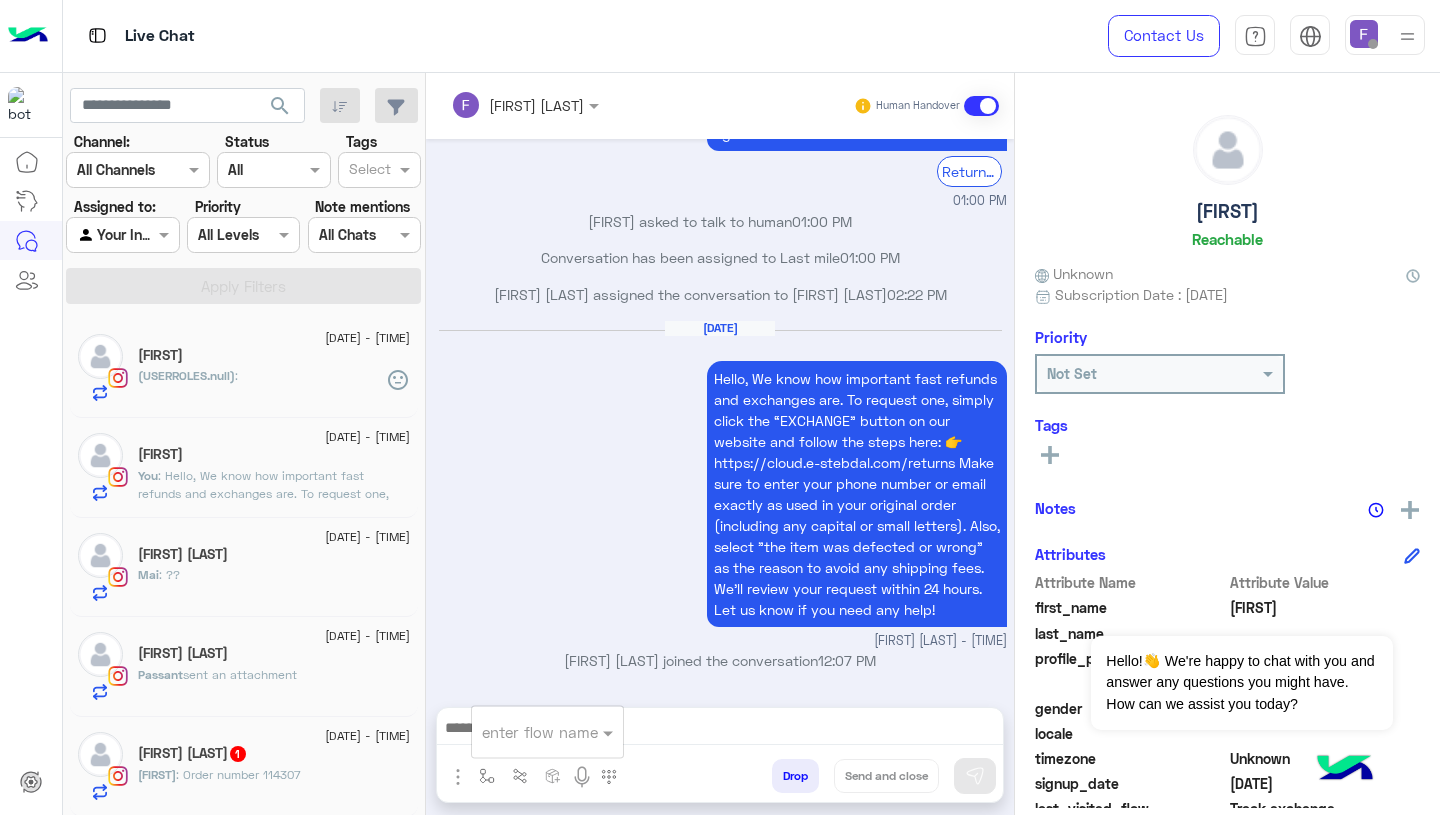 click at bounding box center [523, 732] 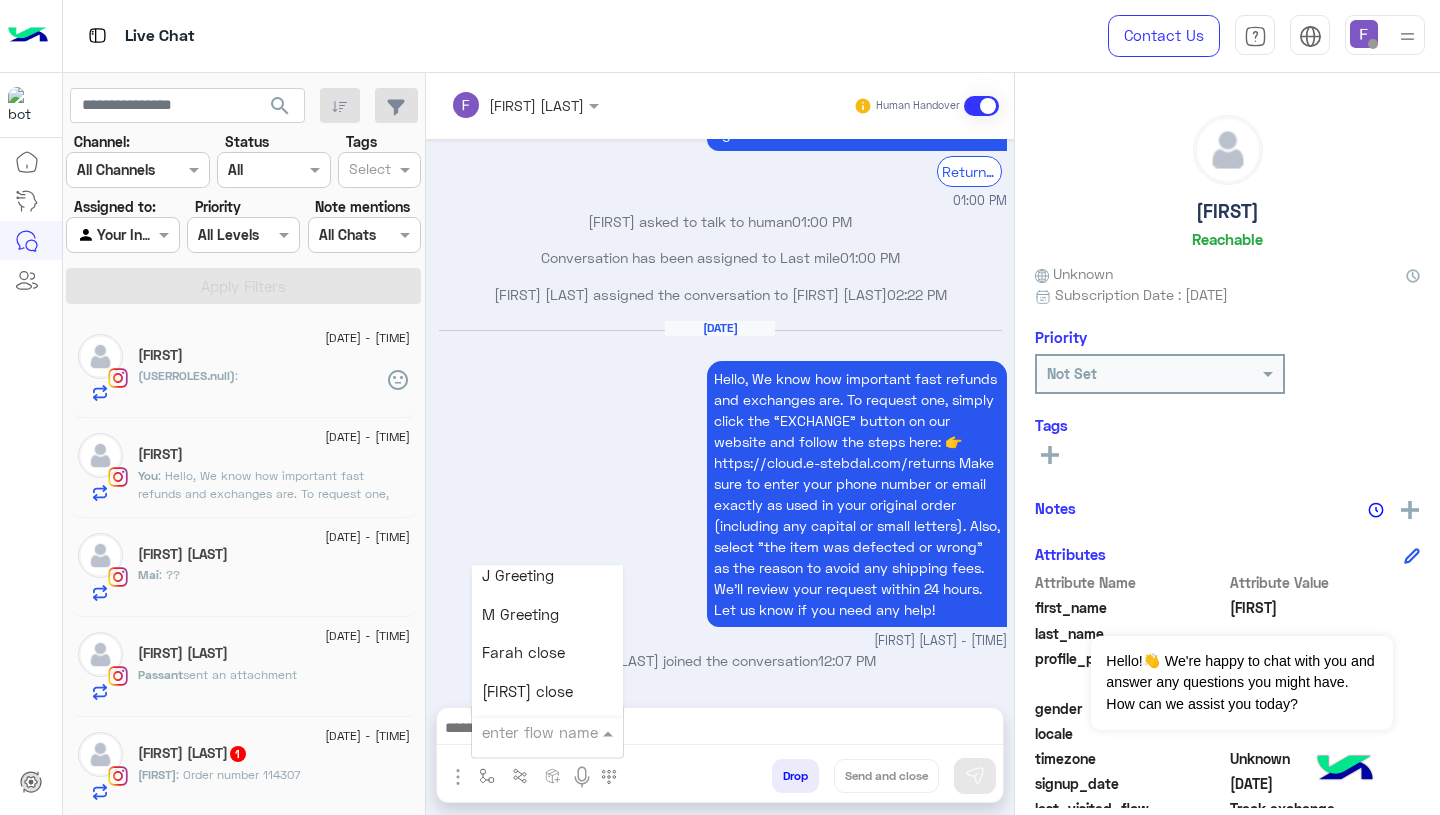 scroll, scrollTop: 2507, scrollLeft: 0, axis: vertical 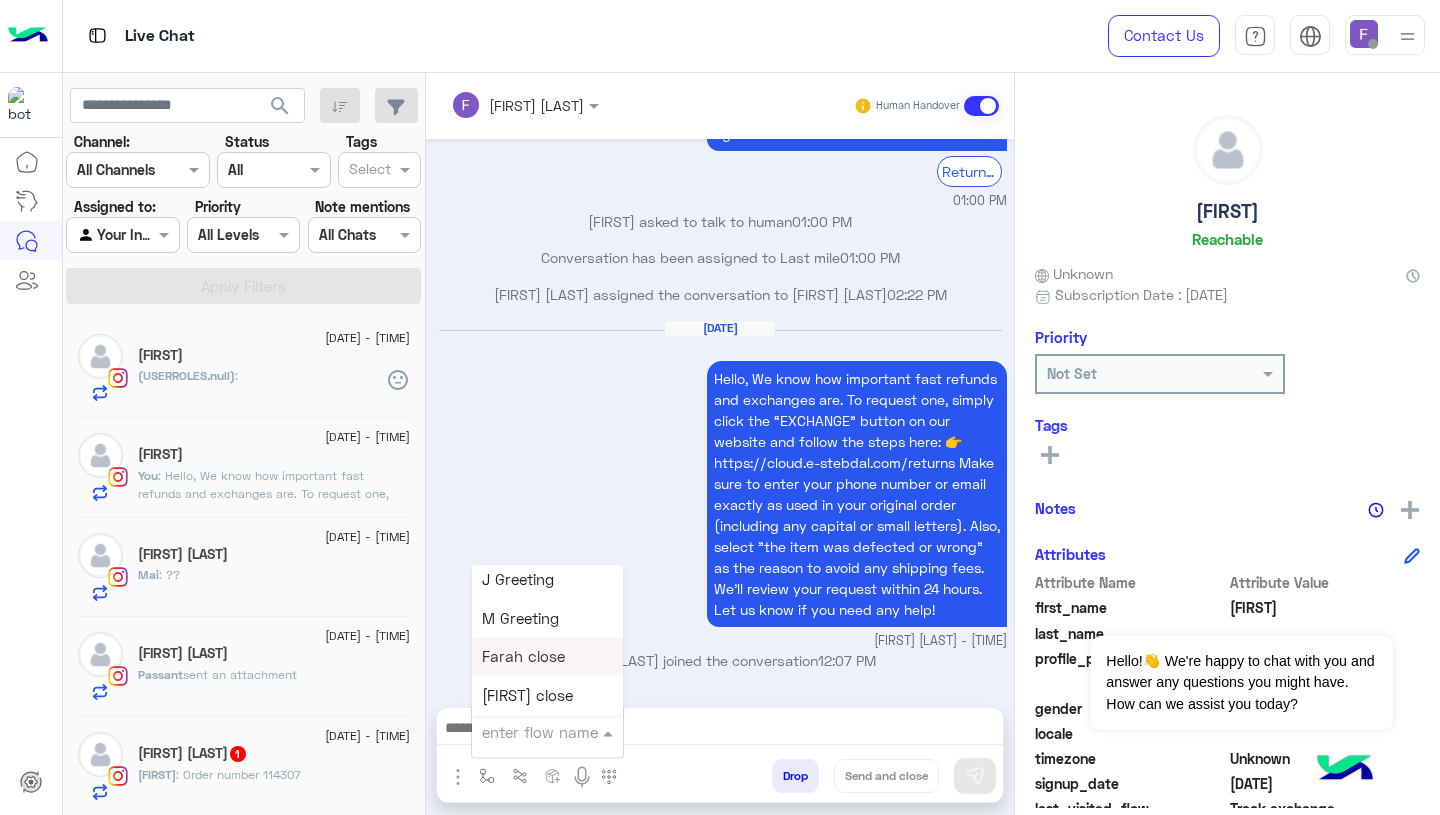 click on "Farah close" at bounding box center [523, 657] 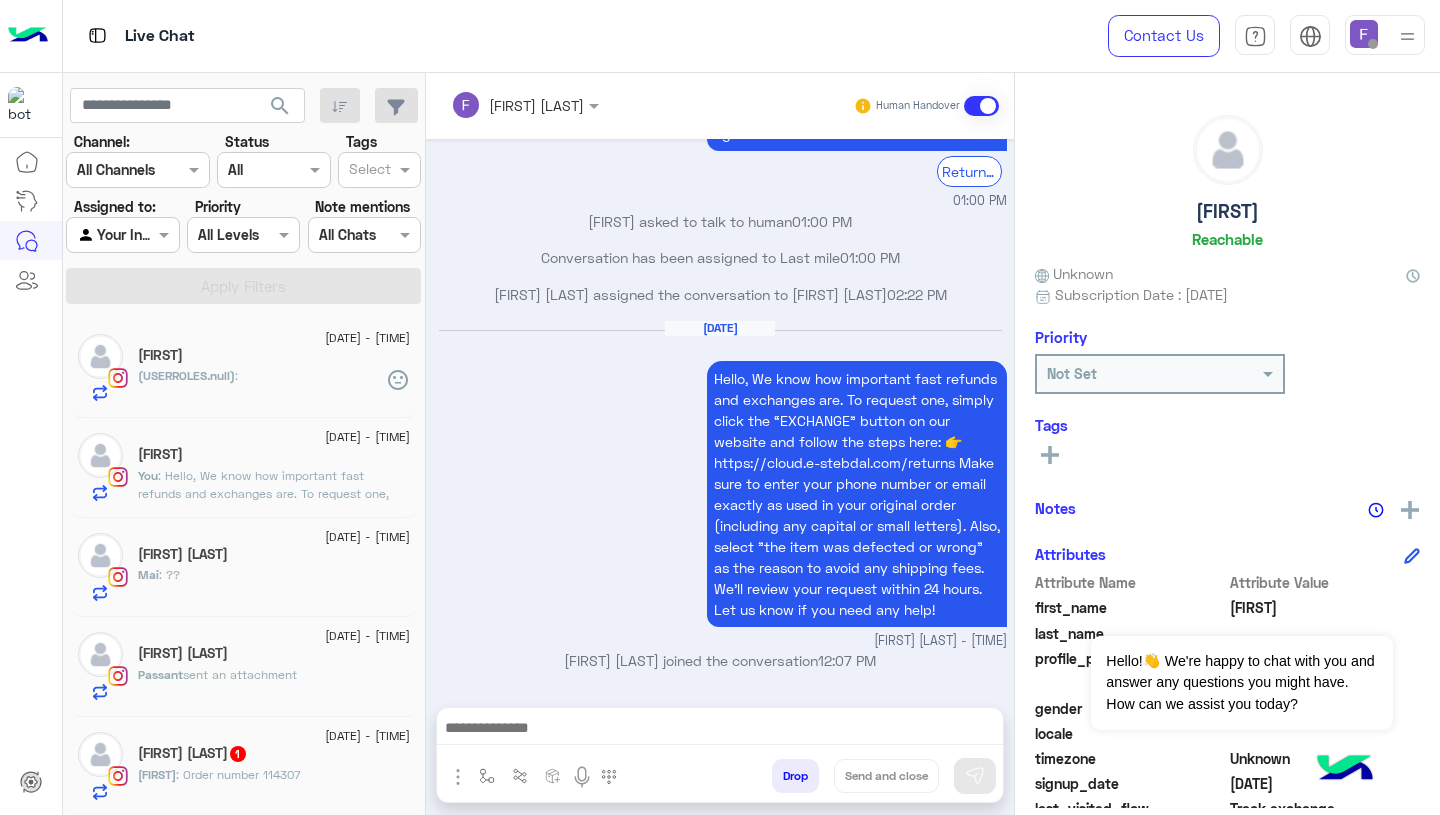 type on "**********" 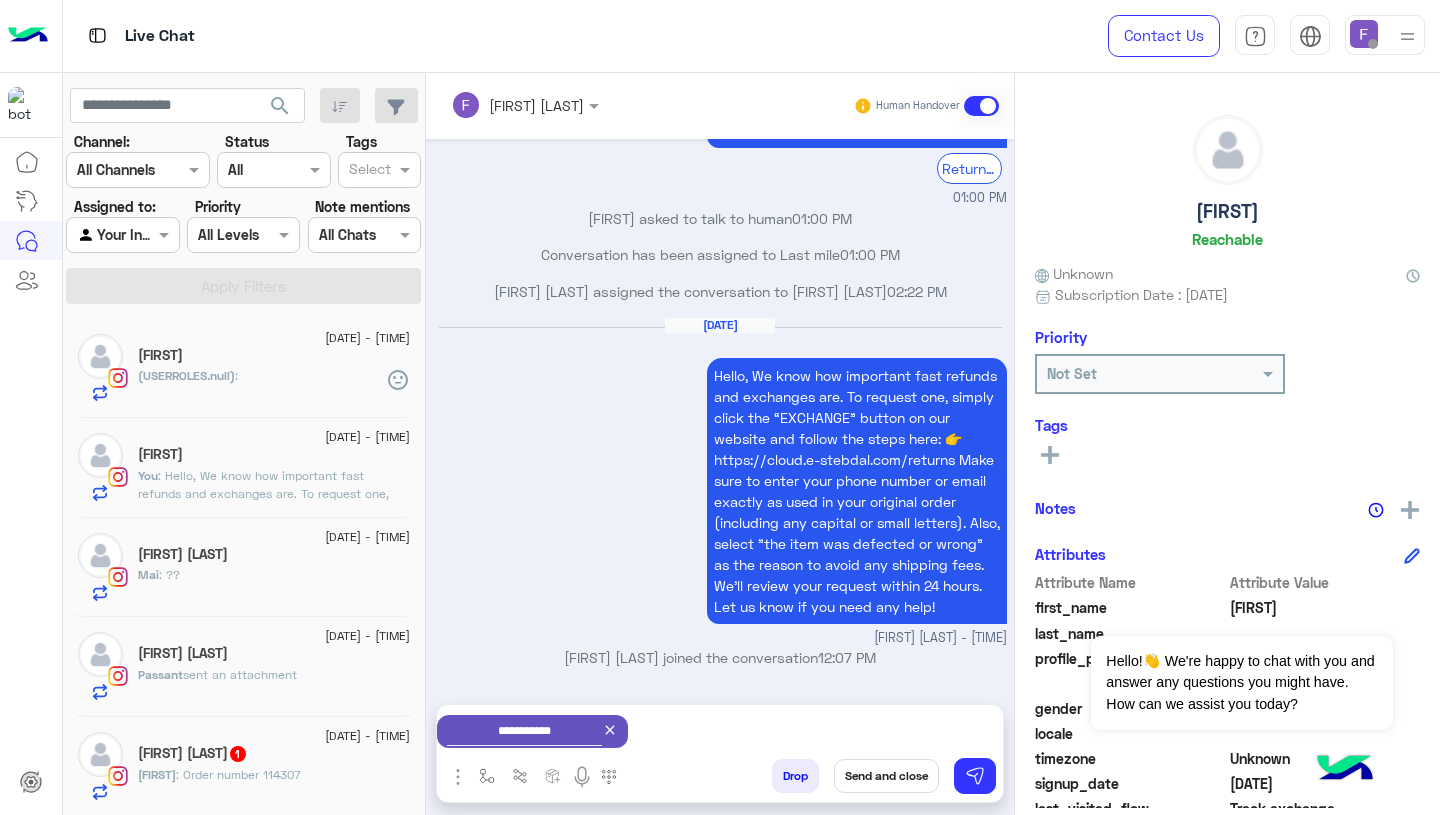 click on "Send and close" at bounding box center (886, 776) 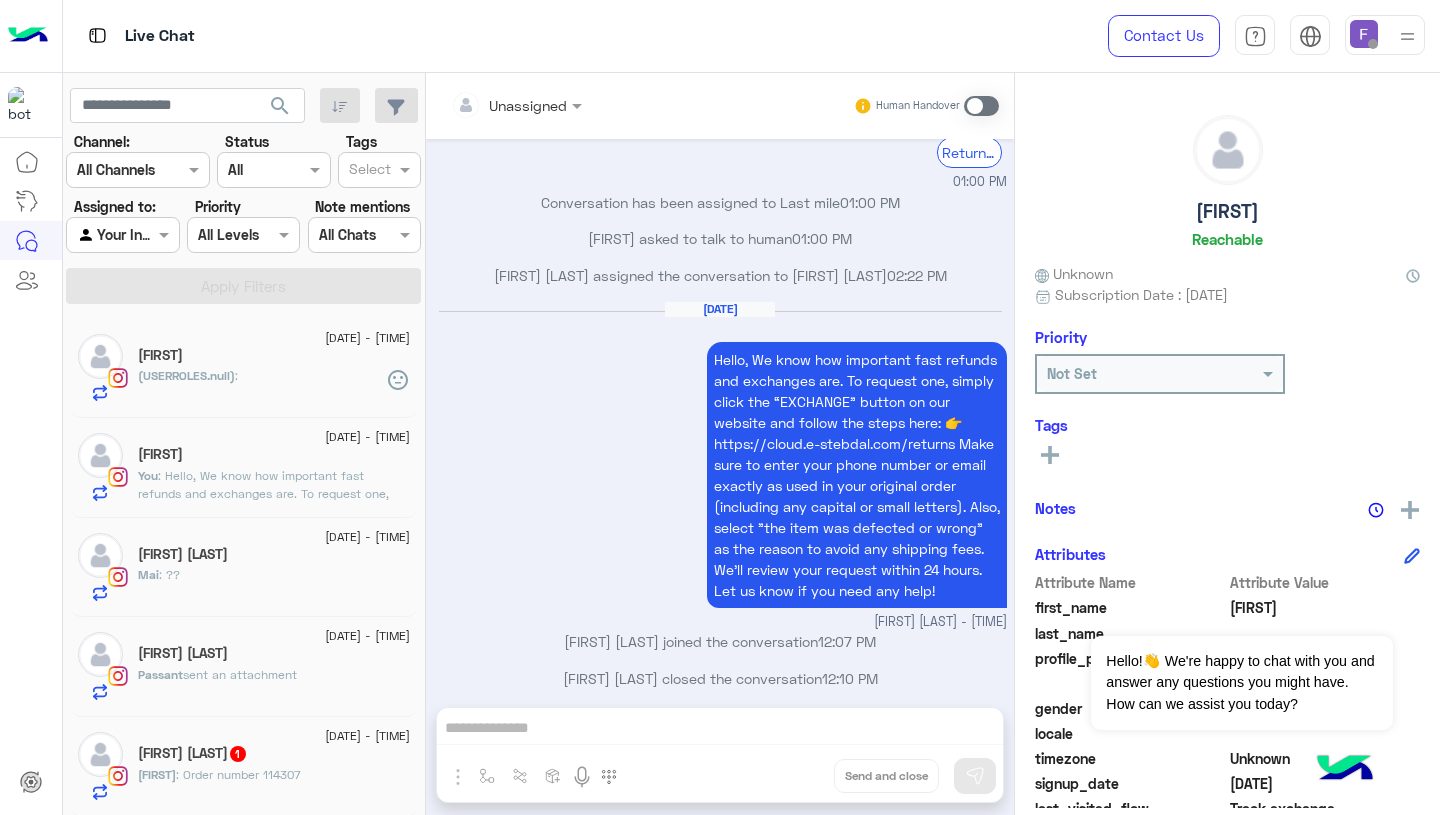 scroll, scrollTop: 1897, scrollLeft: 0, axis: vertical 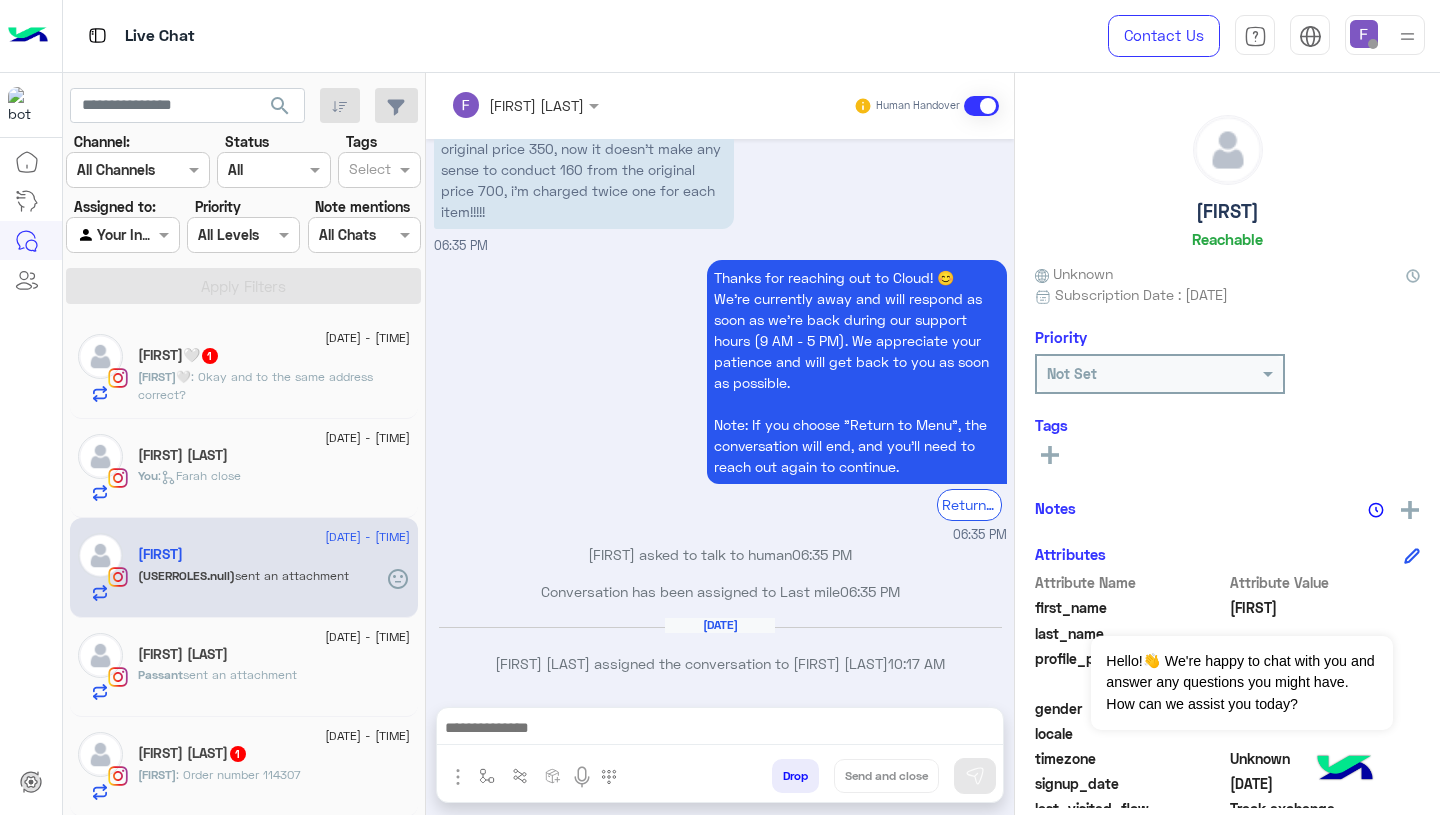 click on "[FIRST]🤍 : Okay and to the same address correct?" 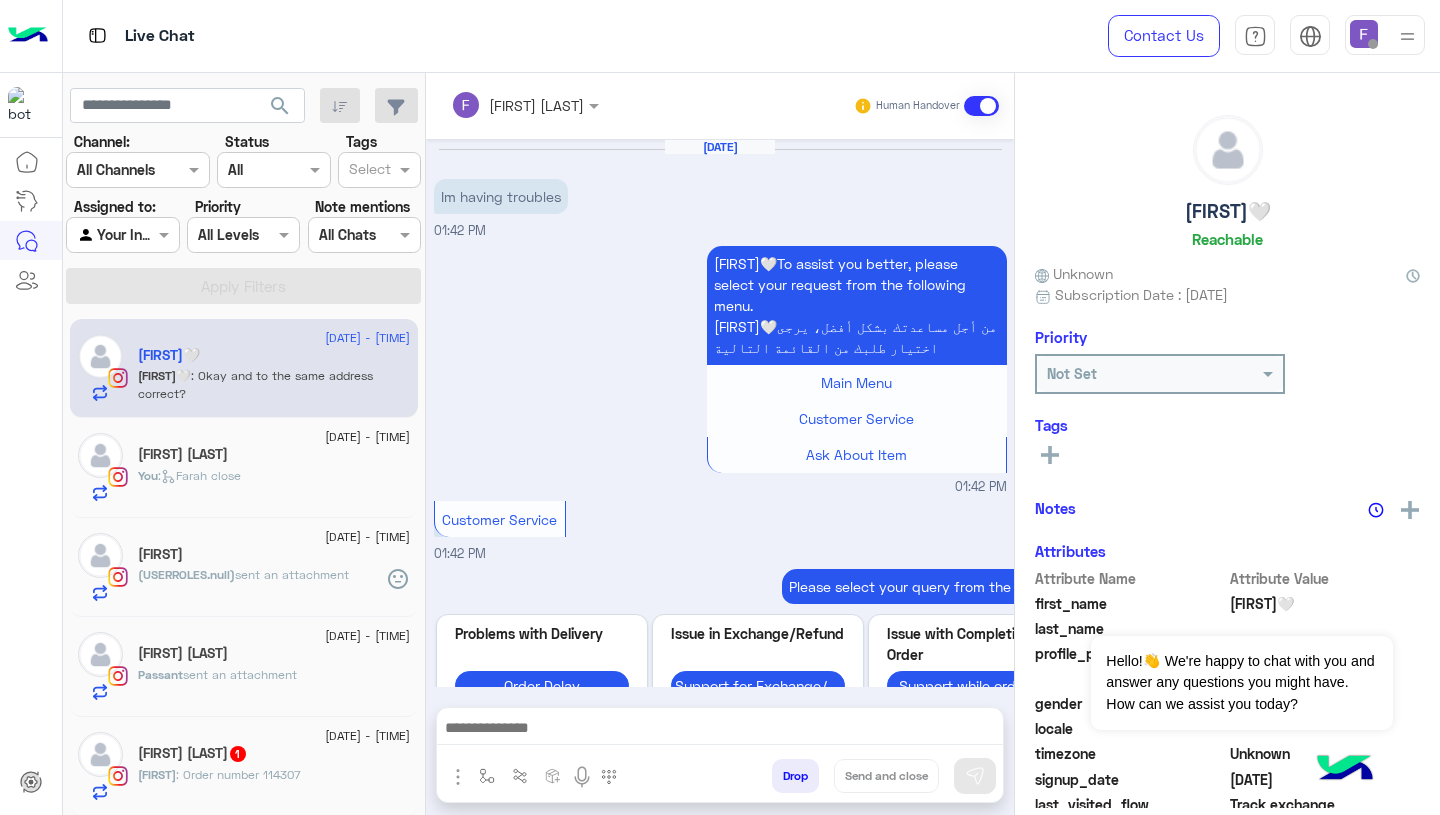 scroll, scrollTop: 1785, scrollLeft: 0, axis: vertical 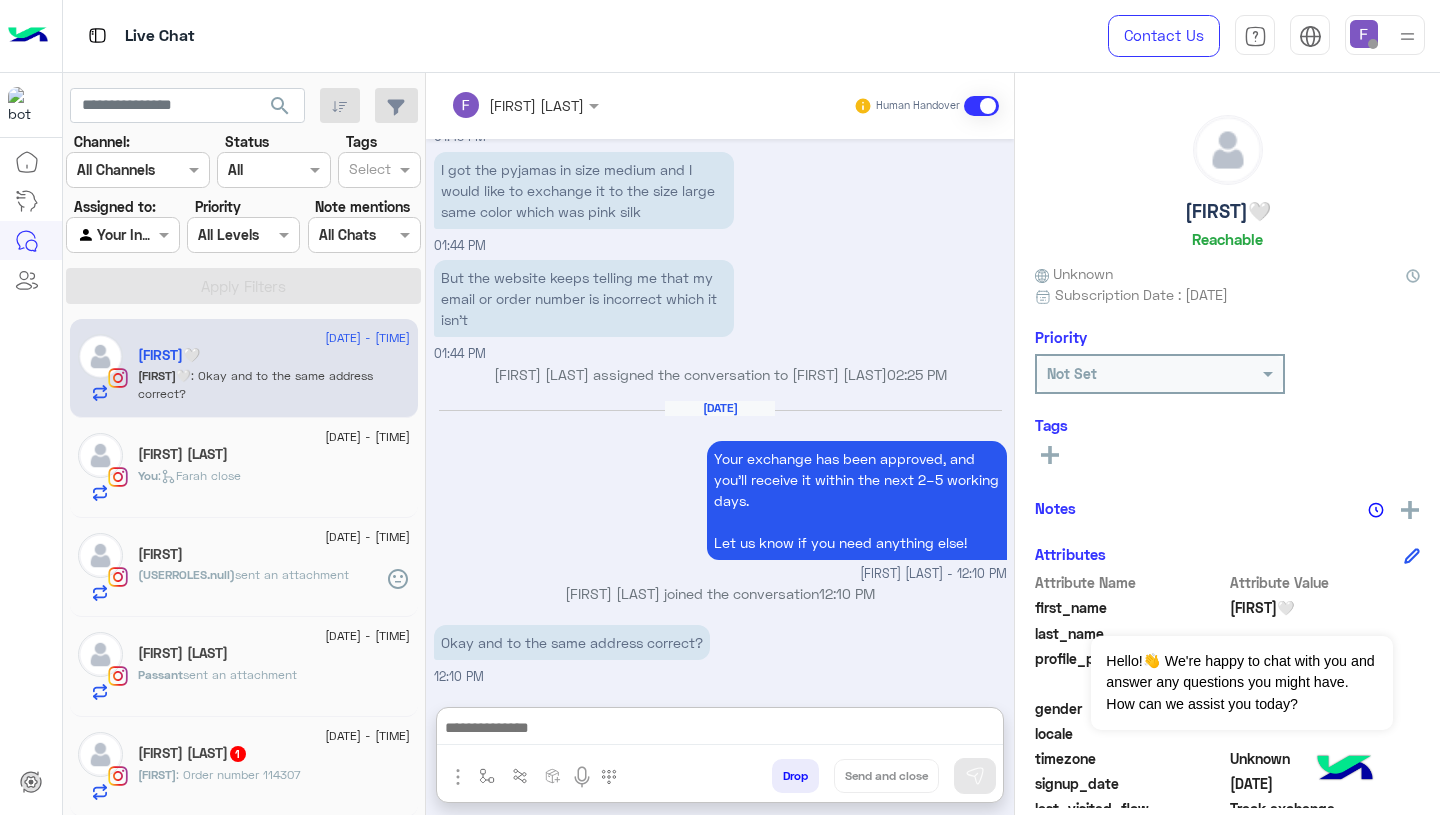 click at bounding box center [720, 730] 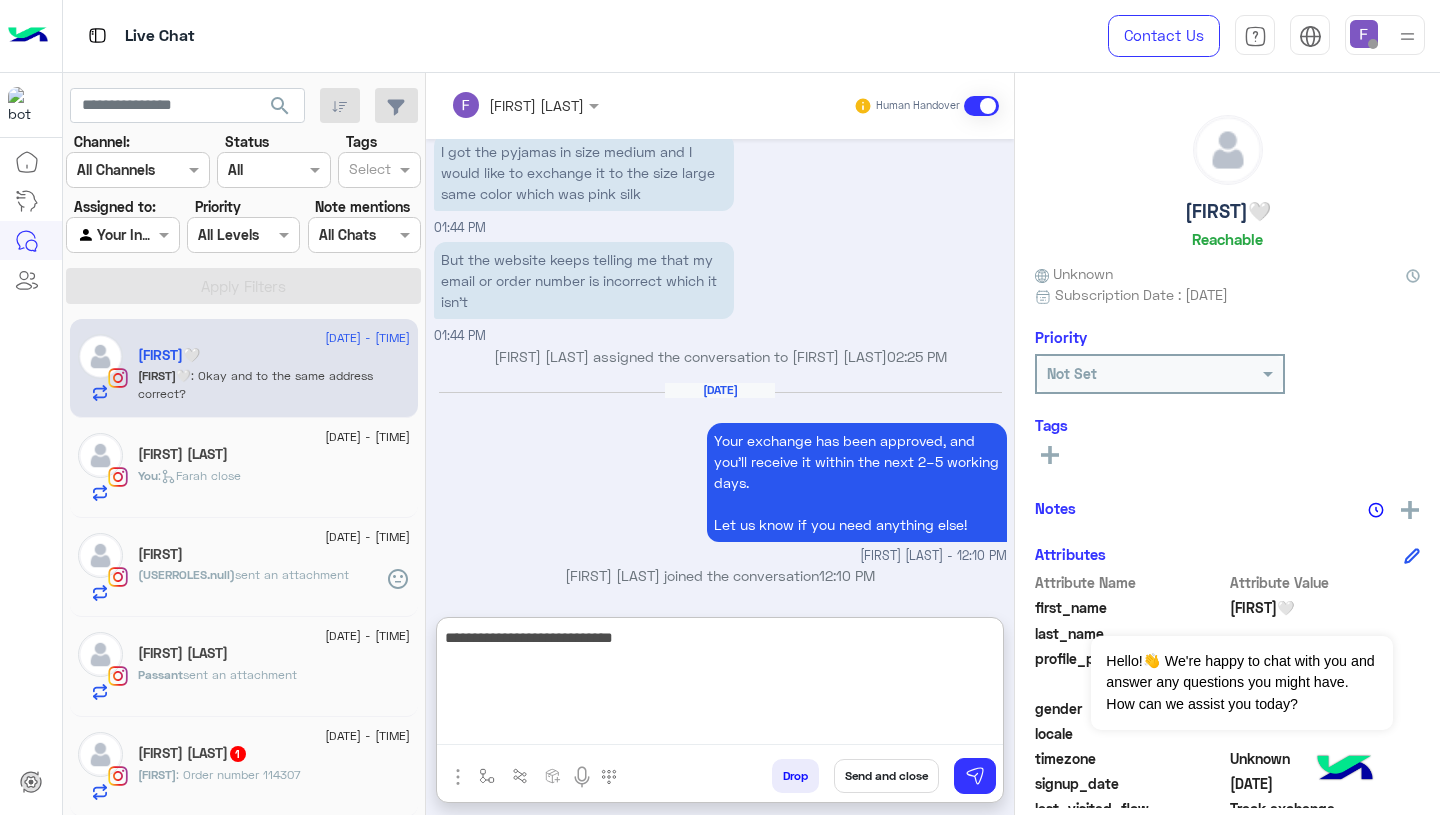 paste on "**********" 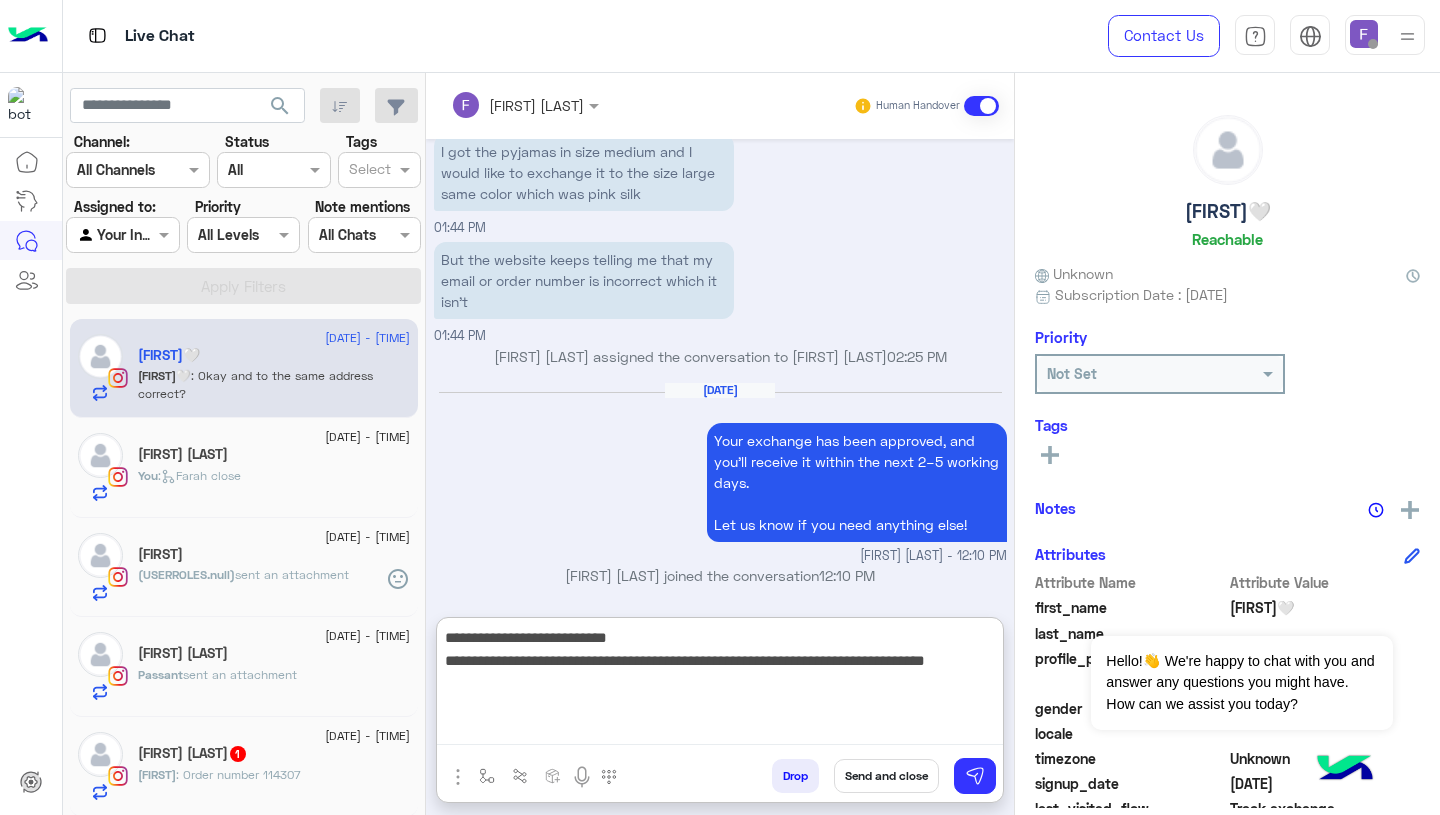 drag, startPoint x: 480, startPoint y: 664, endPoint x: 570, endPoint y: 663, distance: 90.005554 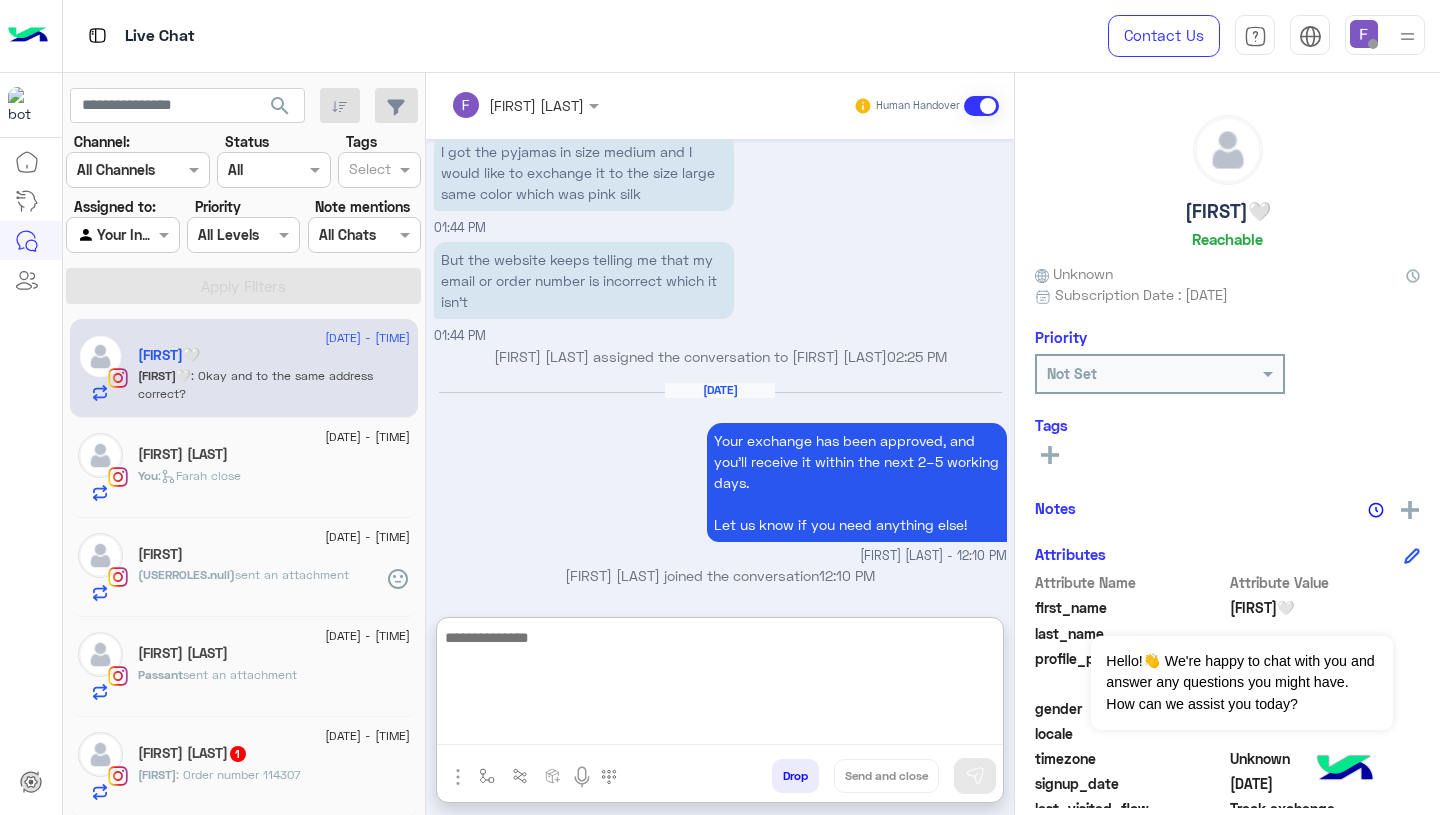 scroll, scrollTop: 1981, scrollLeft: 0, axis: vertical 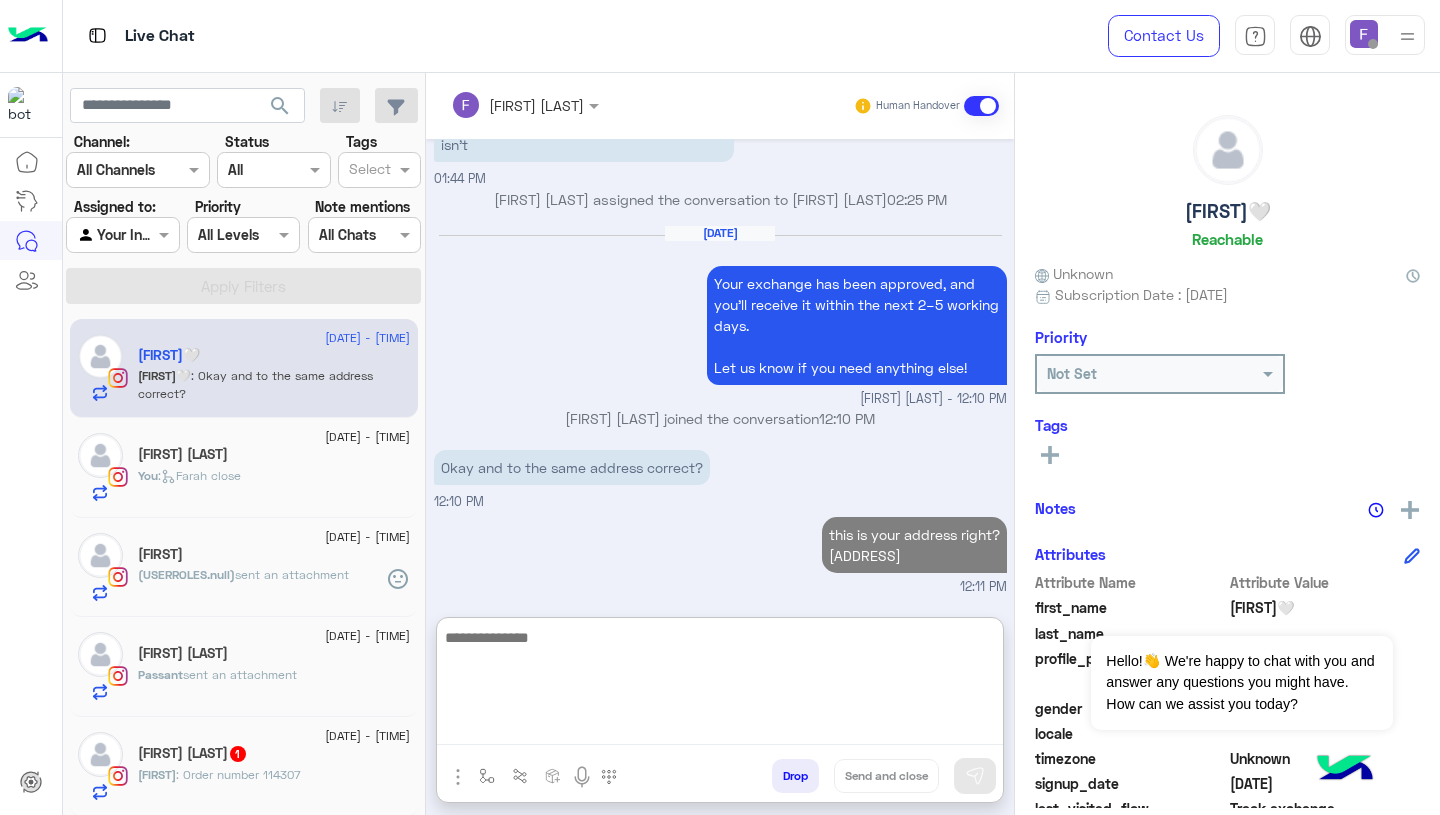 click on "this is your address right? معرض spacedesign ١١ شارع محمد مندور رابعه العدويه مدينه نصر-, [CITY] [TIME]" at bounding box center [720, 554] 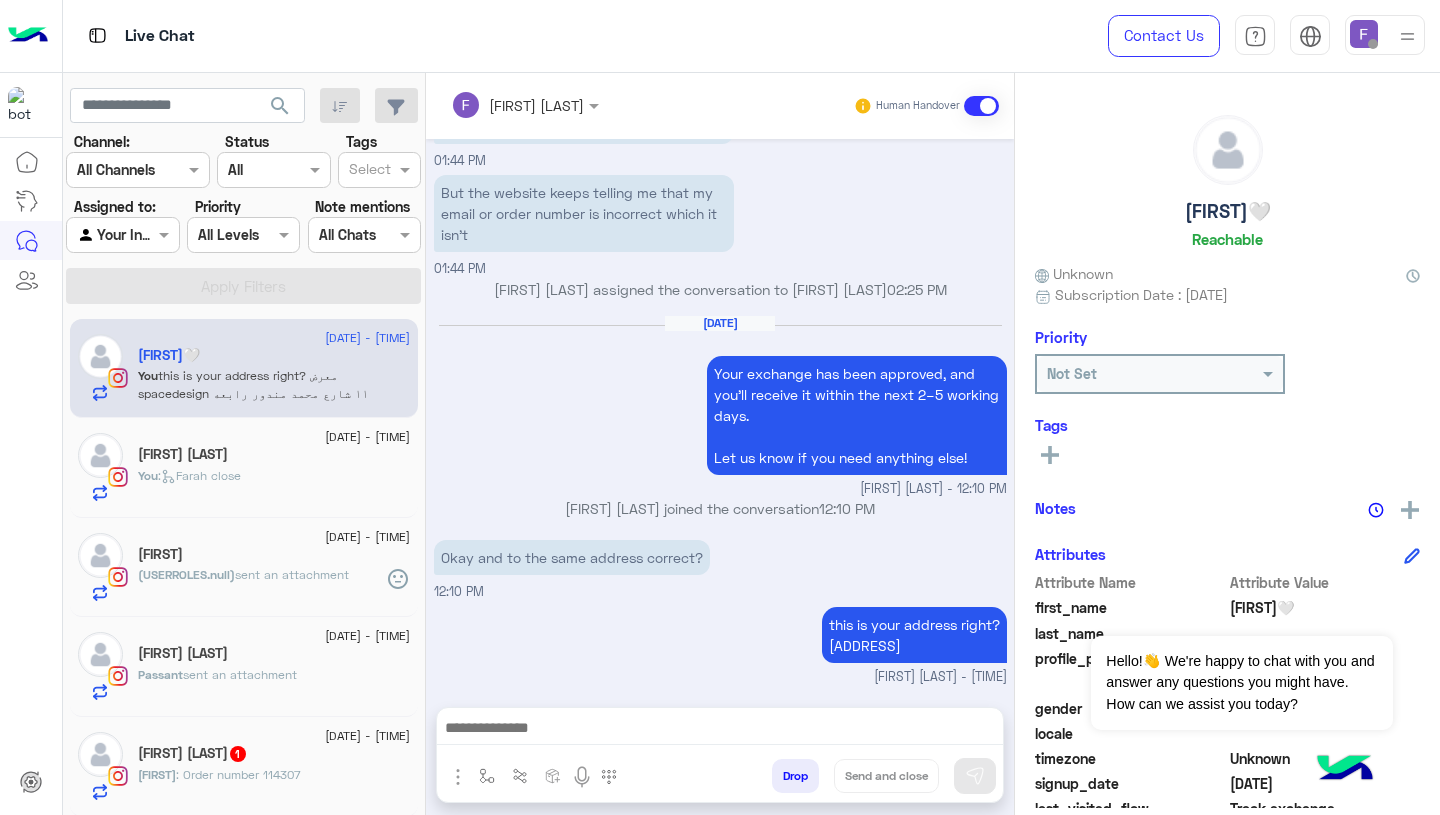 scroll, scrollTop: 1891, scrollLeft: 0, axis: vertical 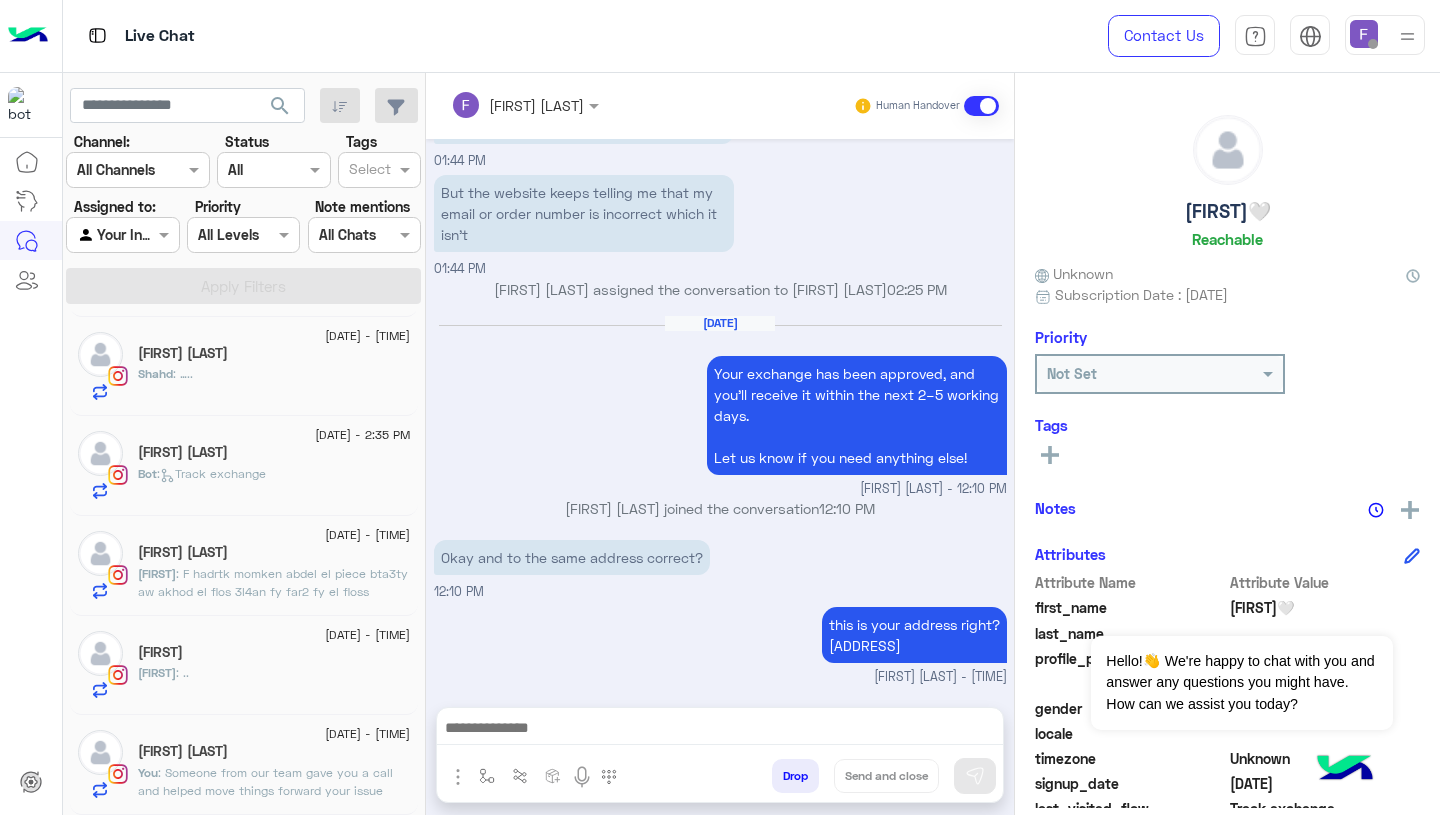click on "[FIRST] [LAST]" 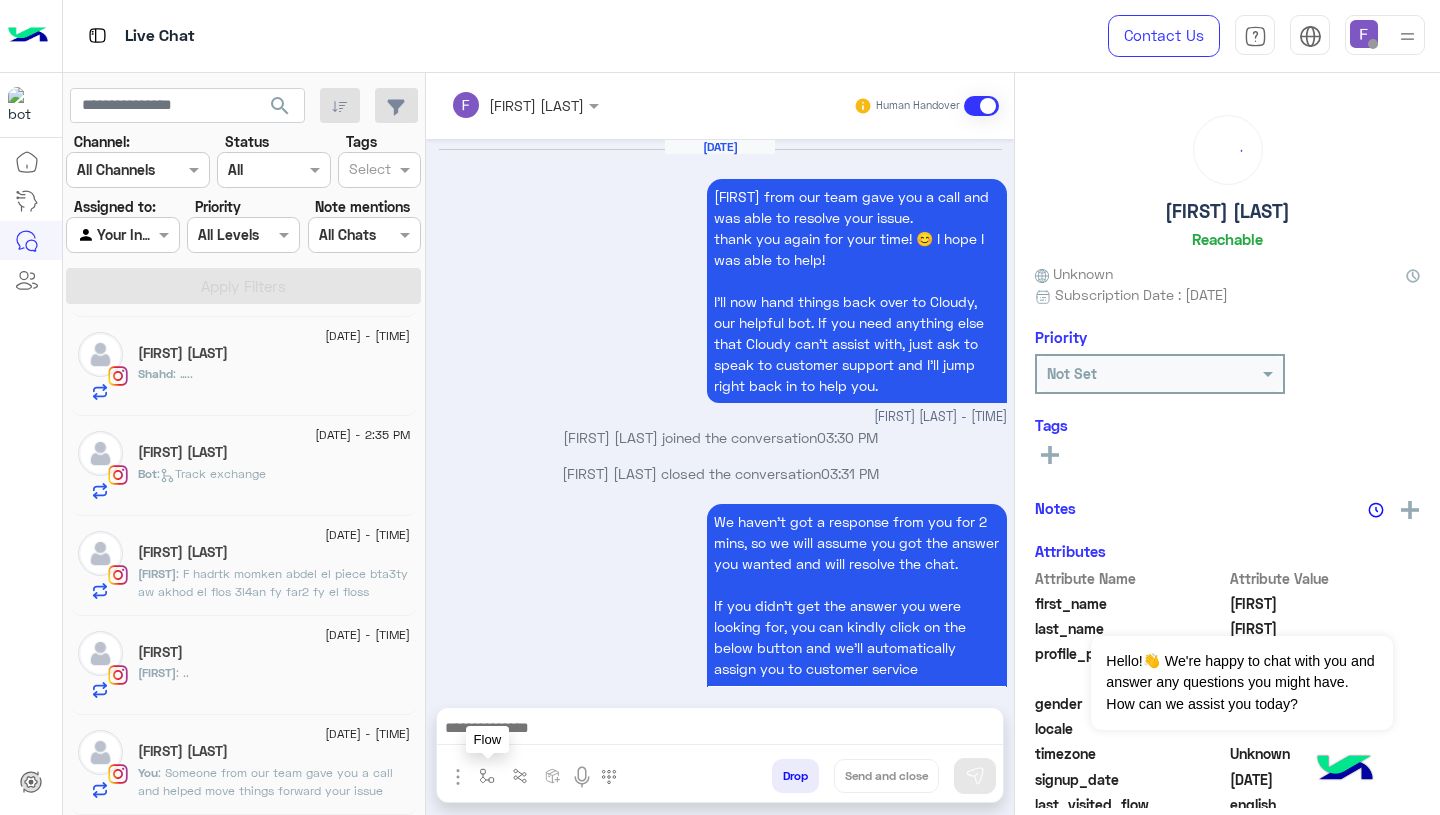 scroll, scrollTop: 1906, scrollLeft: 0, axis: vertical 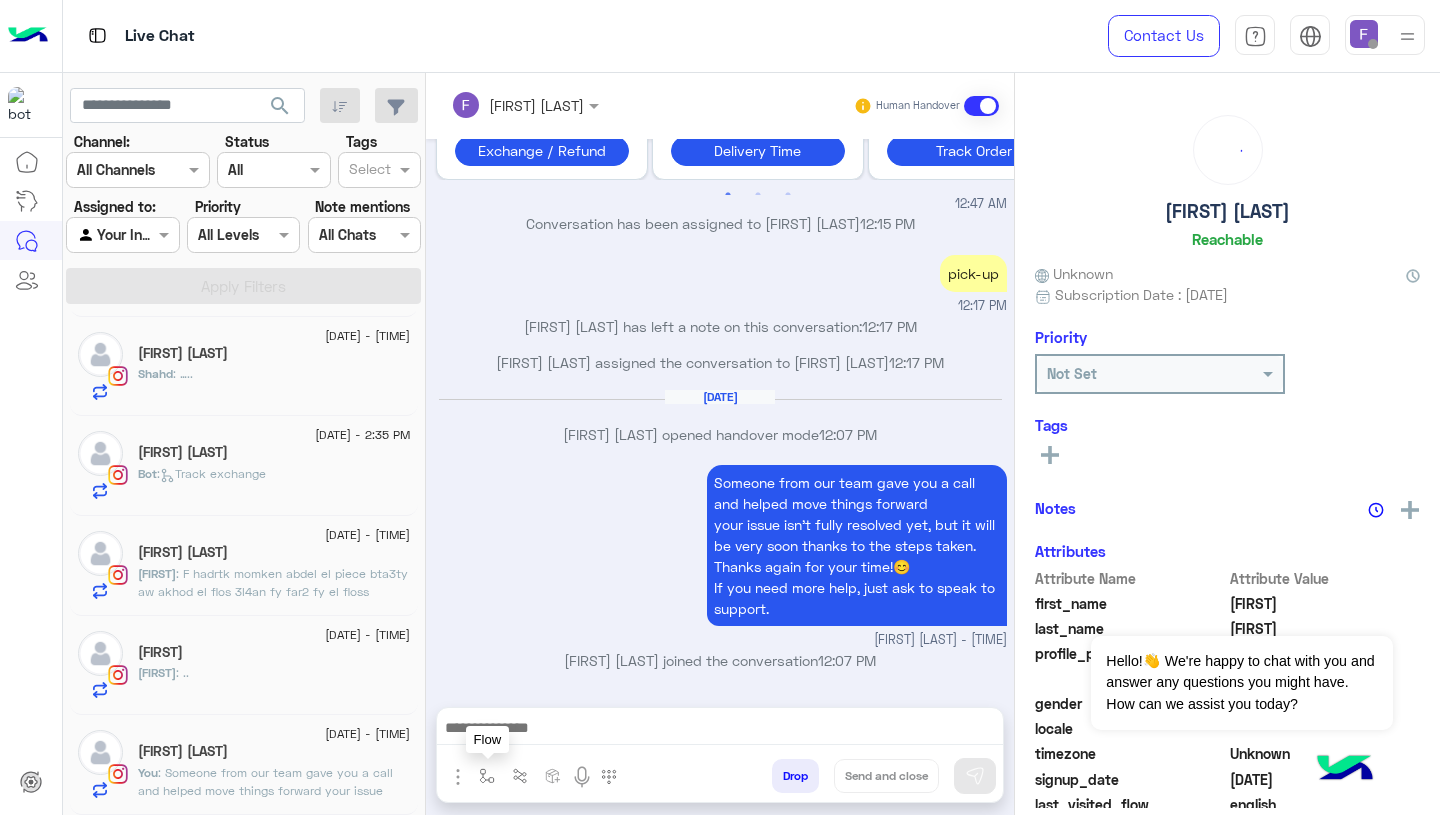 click at bounding box center (487, 776) 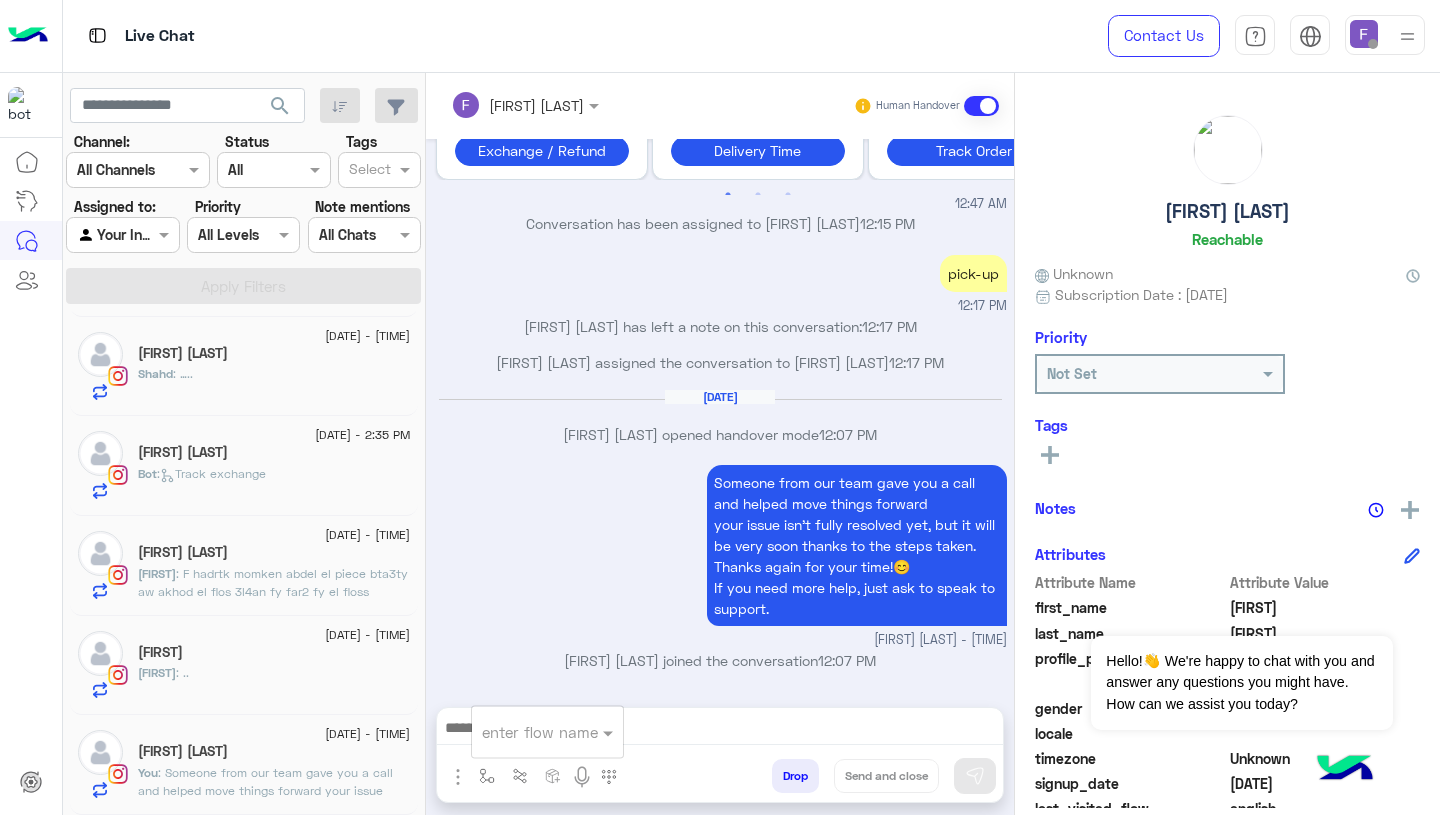 click at bounding box center [523, 732] 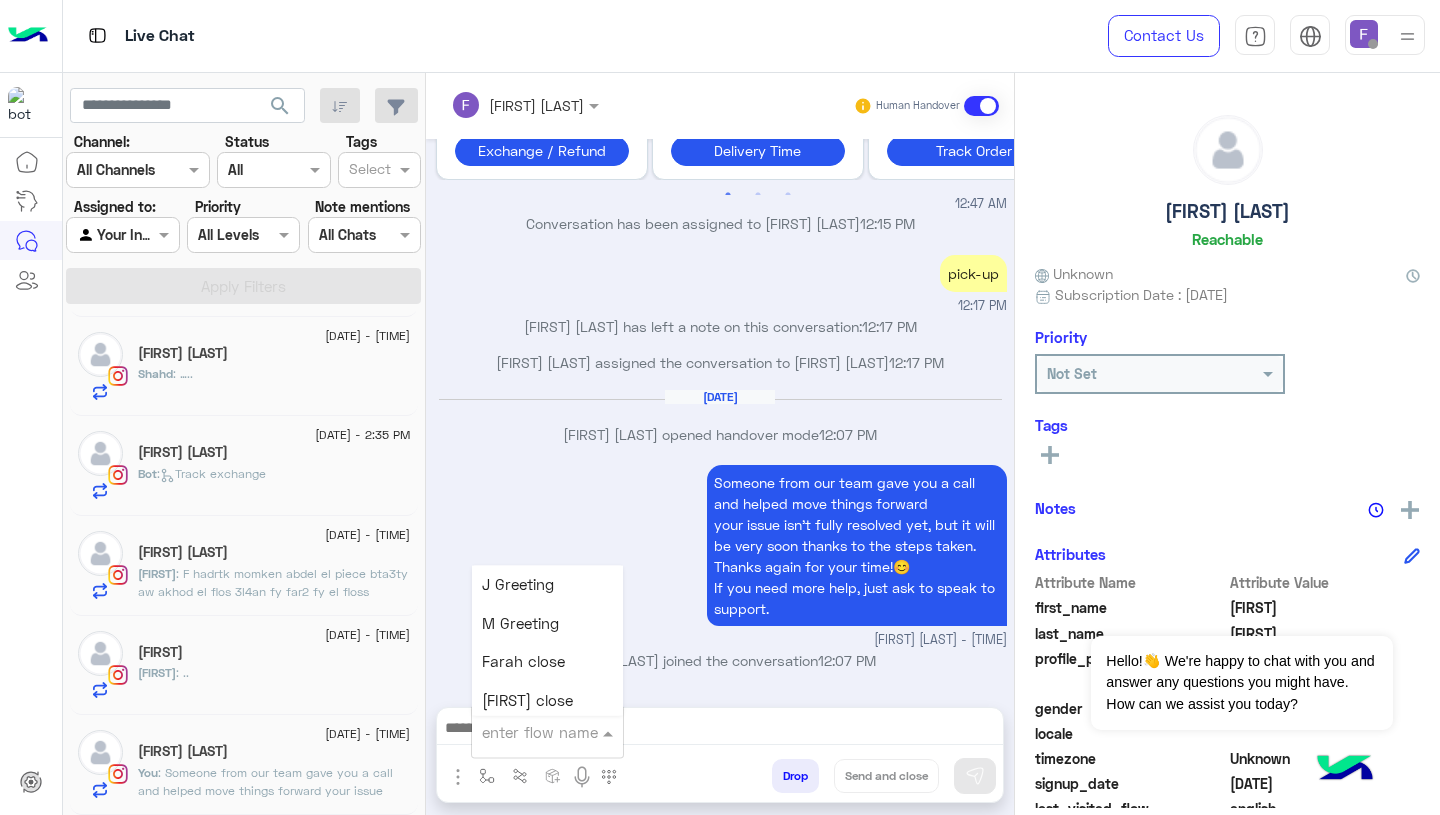 scroll, scrollTop: 2499, scrollLeft: 0, axis: vertical 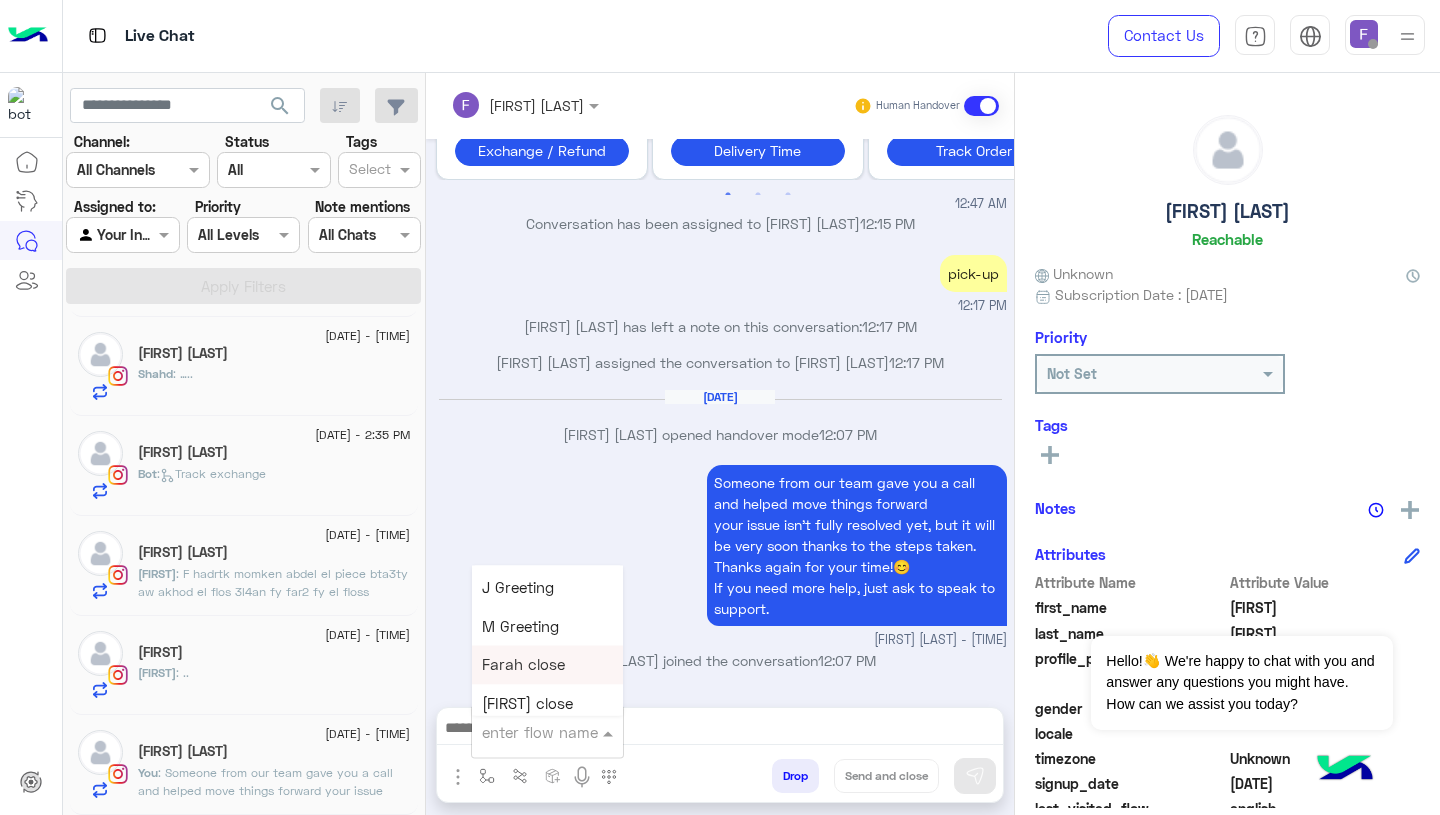 click on "Farah close" at bounding box center [523, 665] 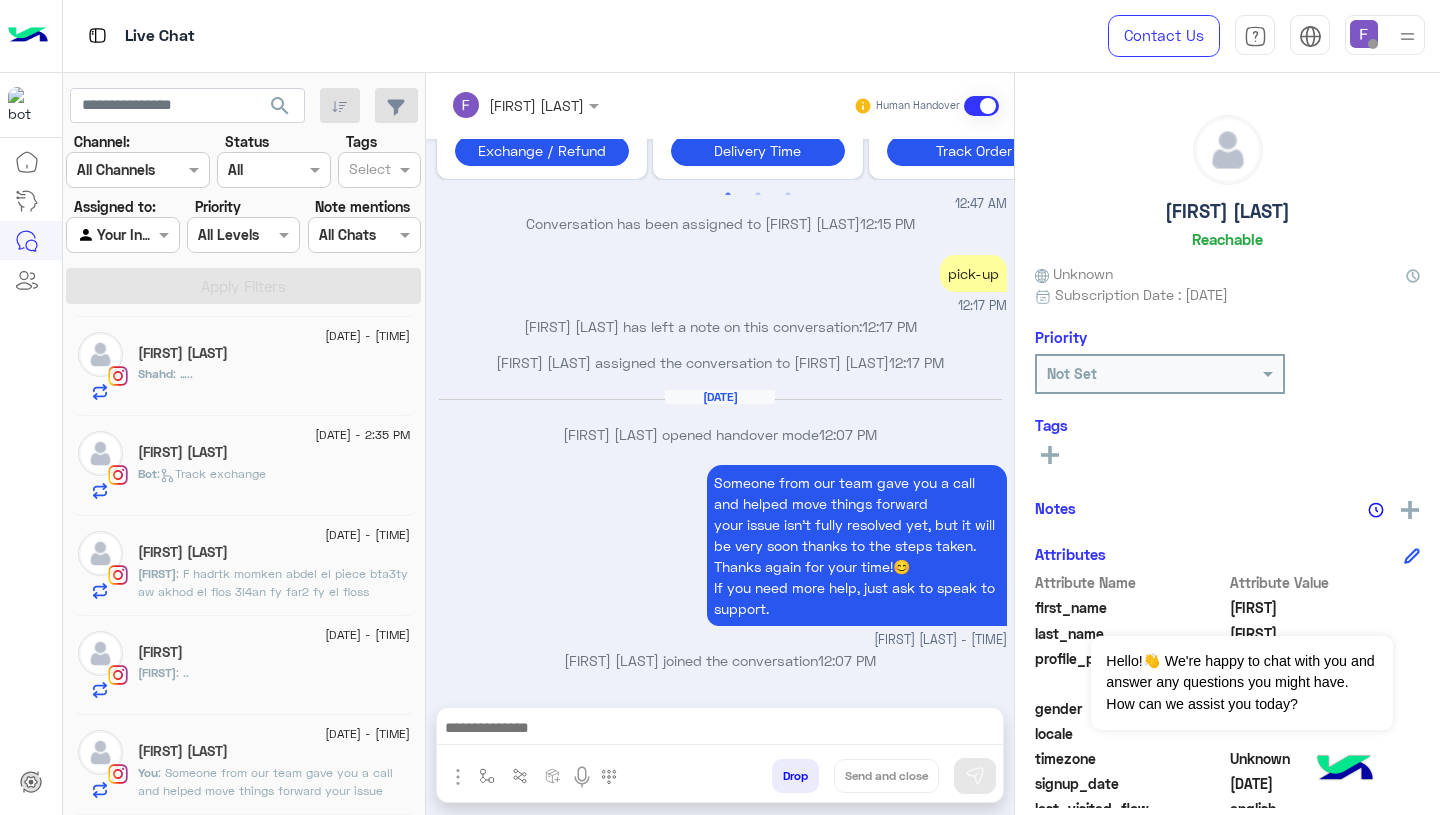 type on "**********" 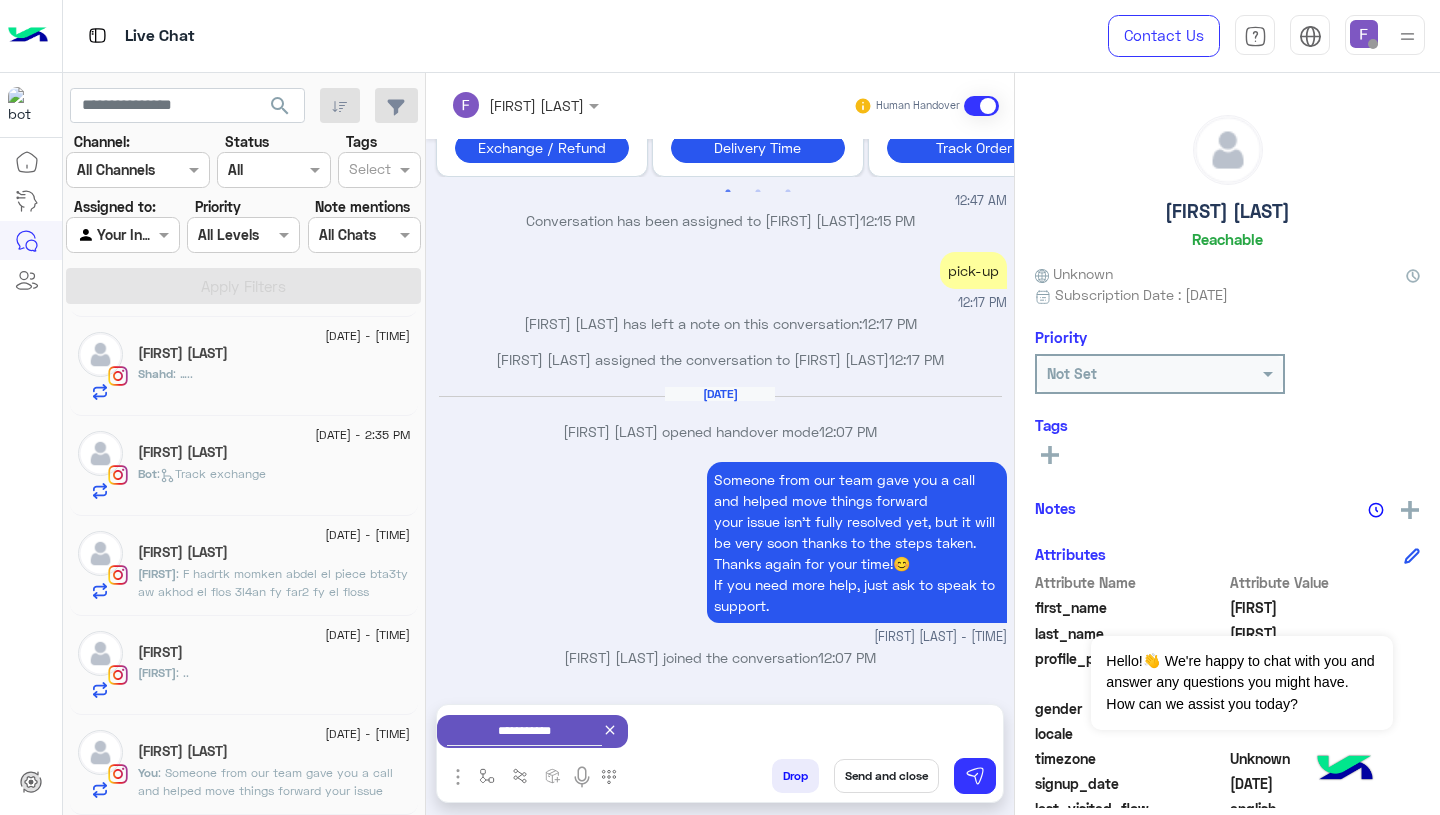 click on "Send and close" at bounding box center (886, 776) 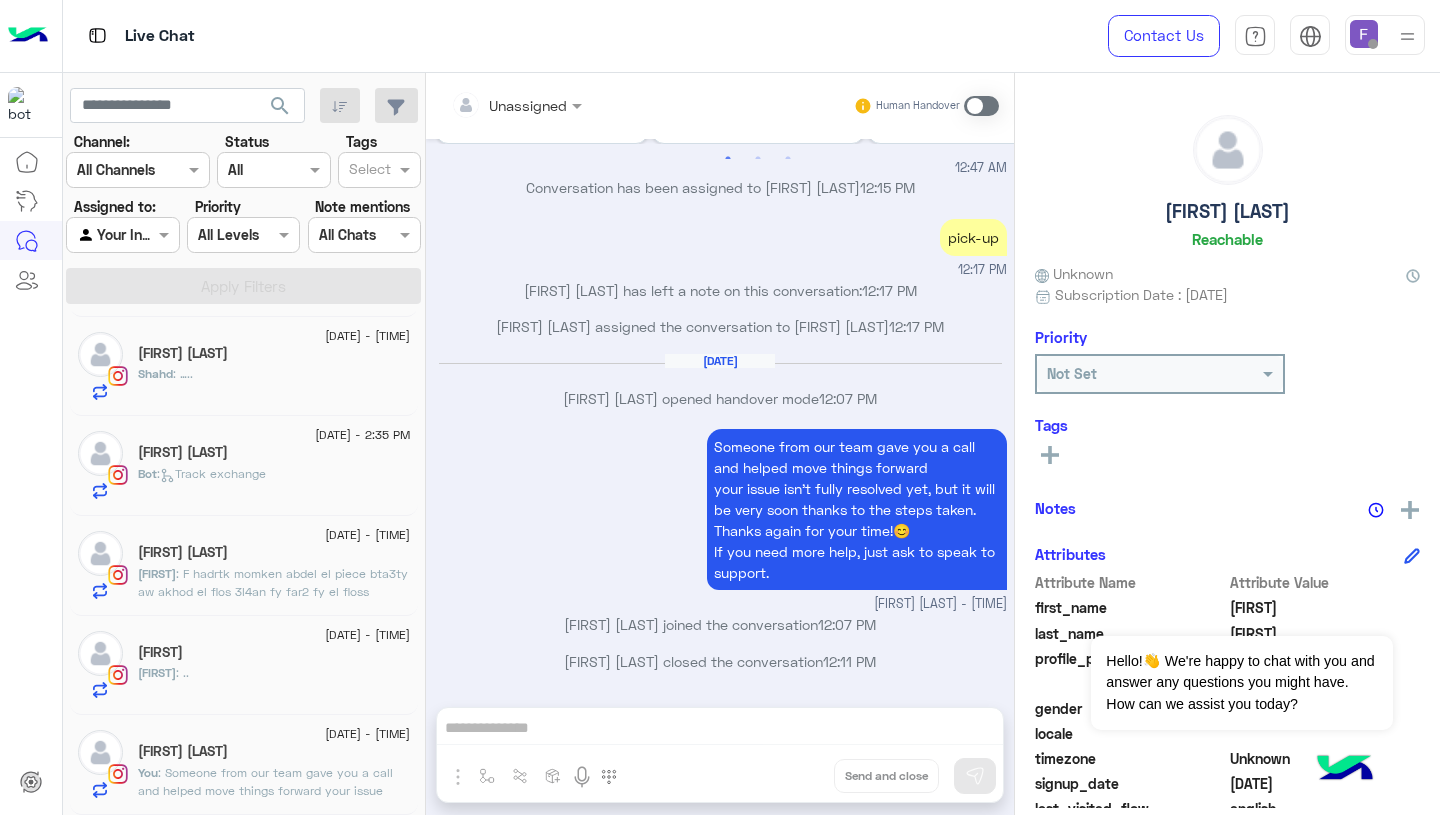 scroll, scrollTop: 1942, scrollLeft: 0, axis: vertical 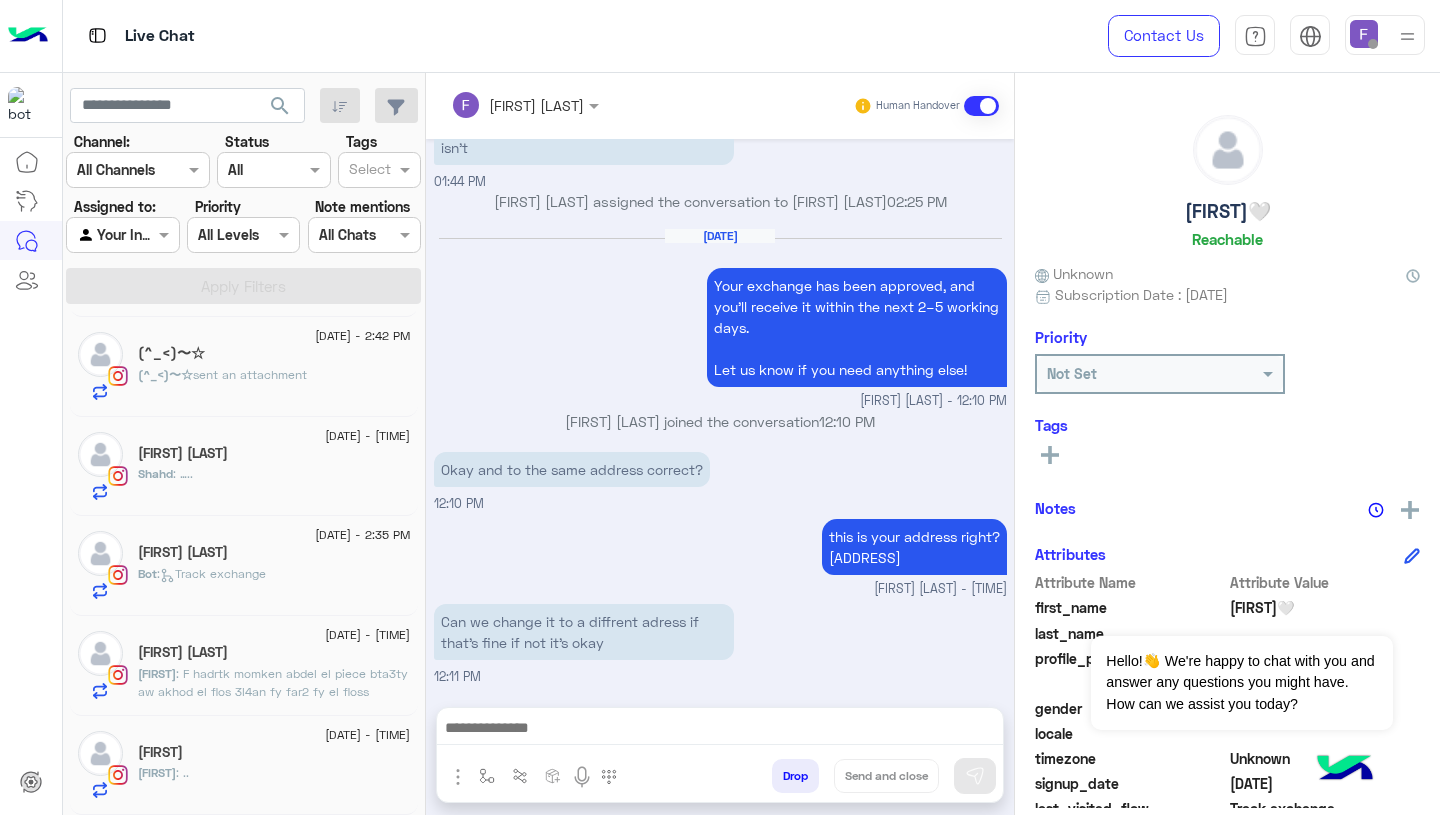 click at bounding box center [720, 733] 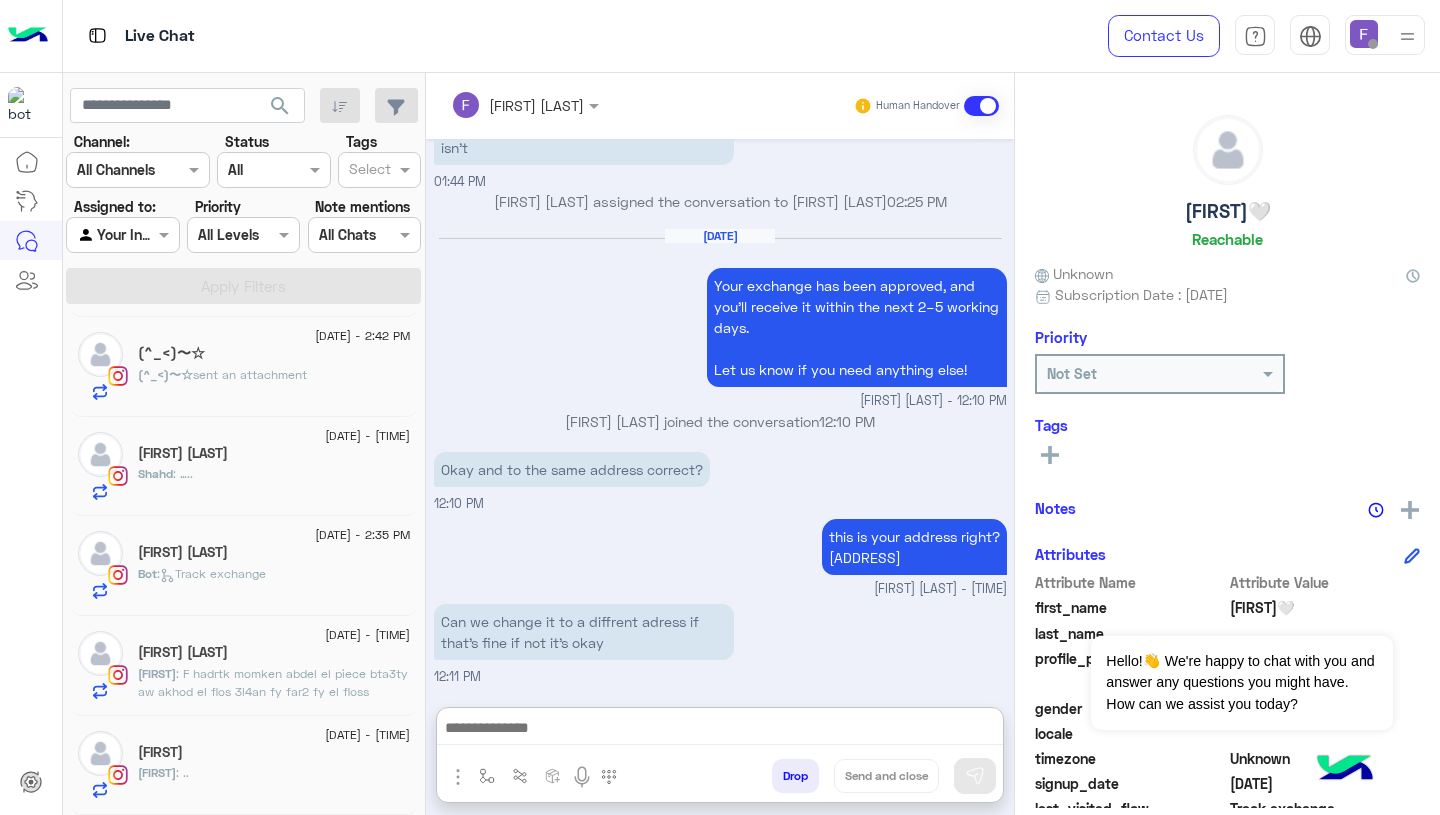 click at bounding box center [720, 730] 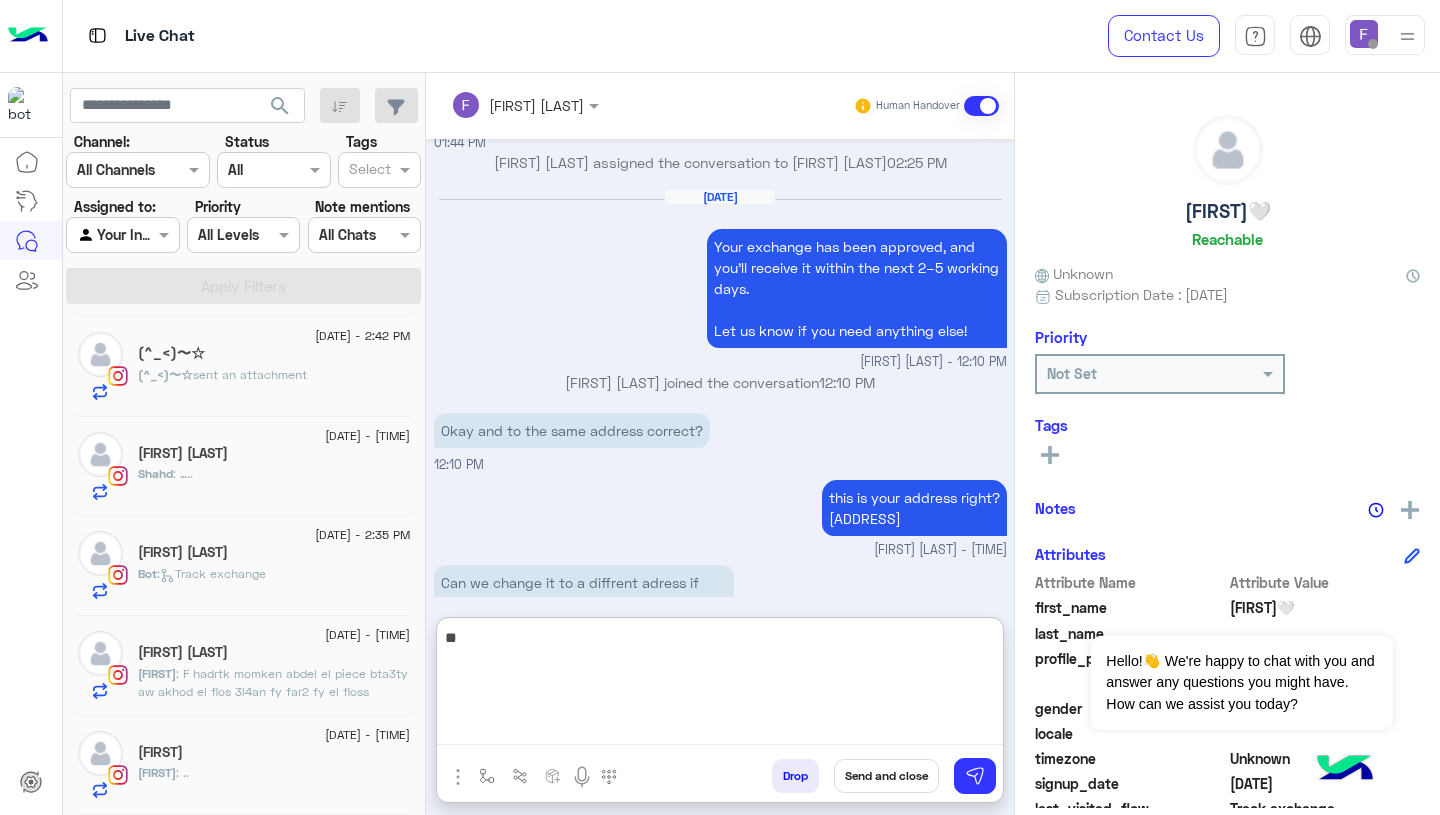 type on "*" 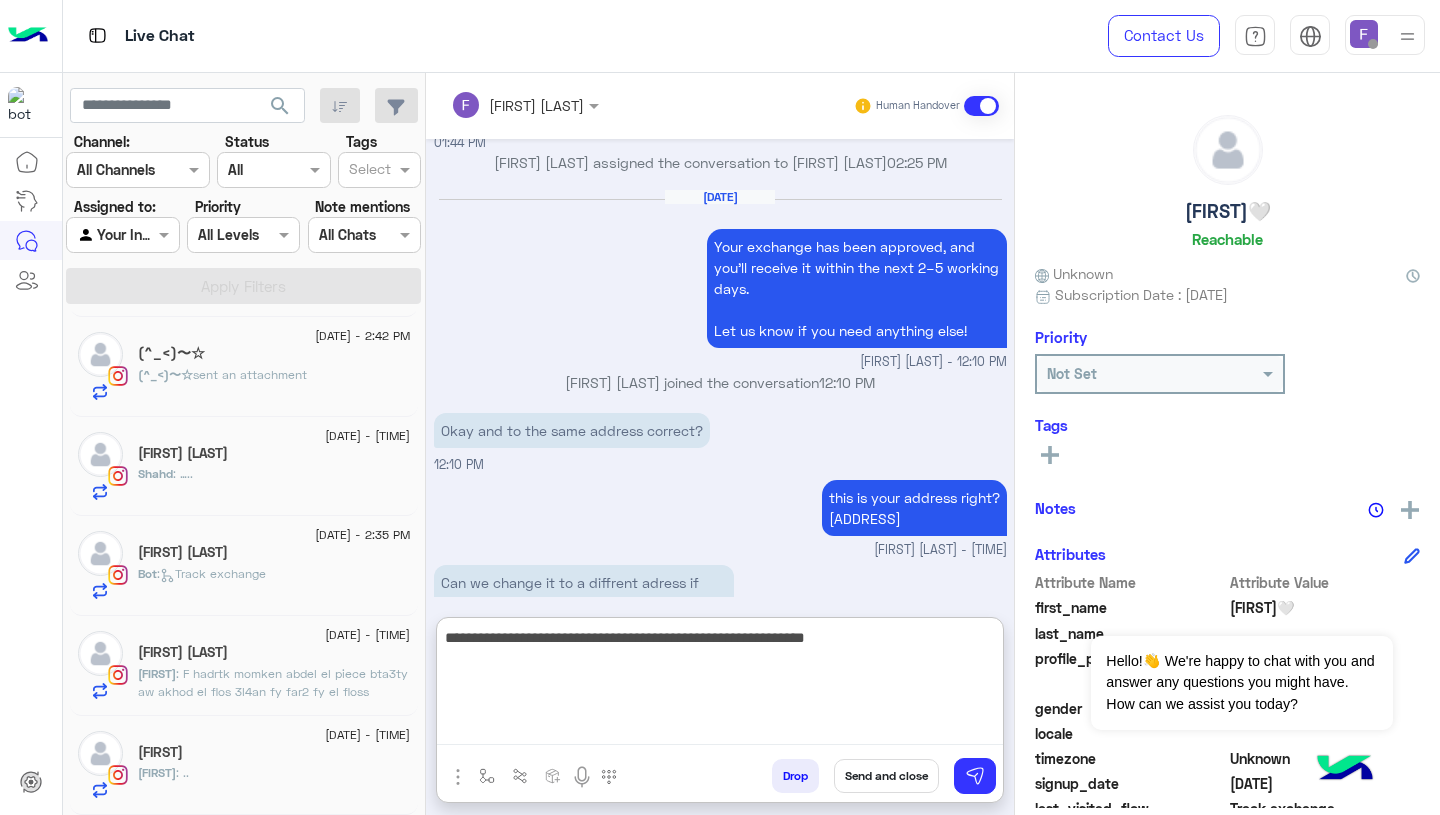 click on "**********" at bounding box center (720, 685) 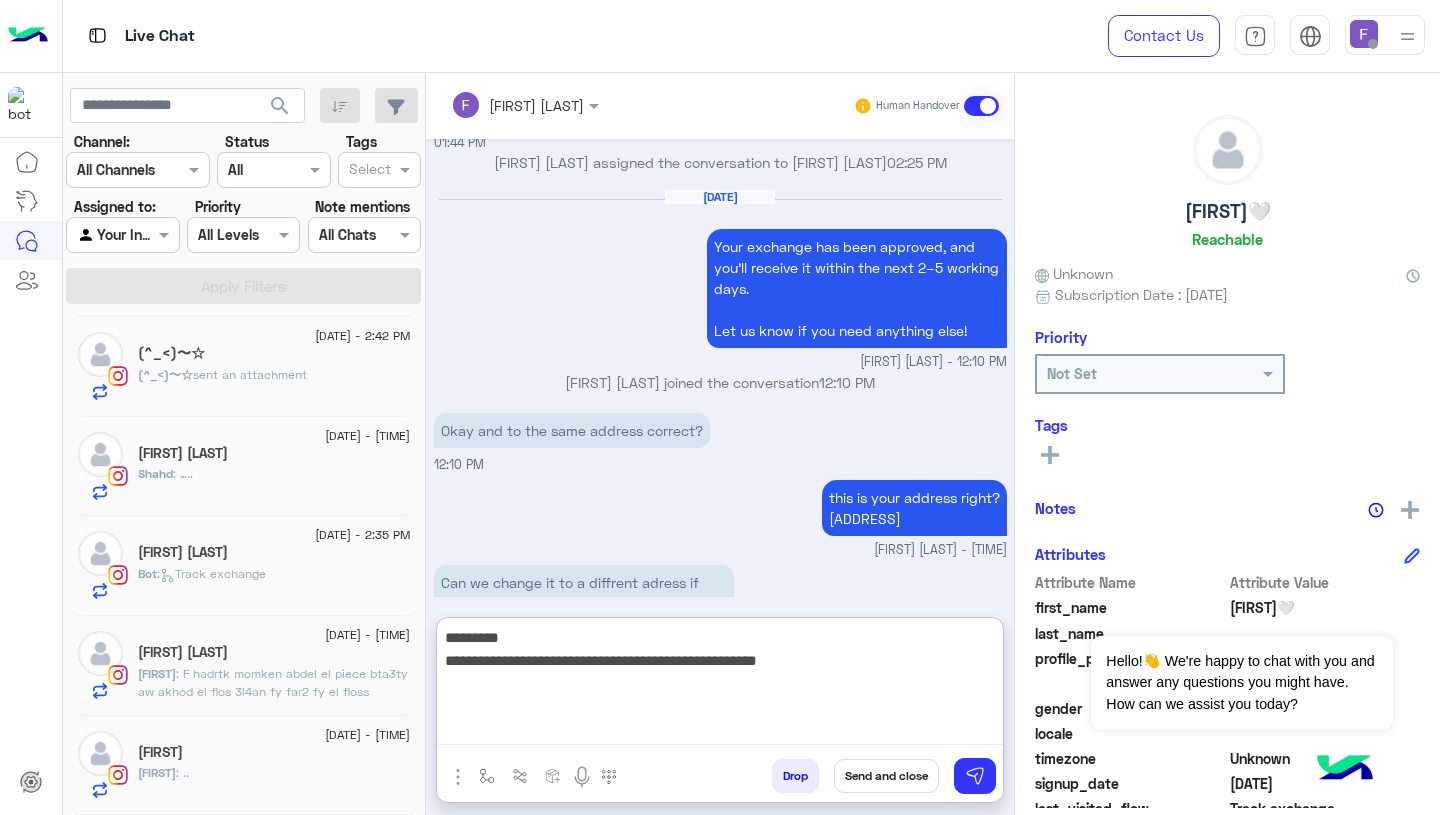 click on "**********" at bounding box center [720, 685] 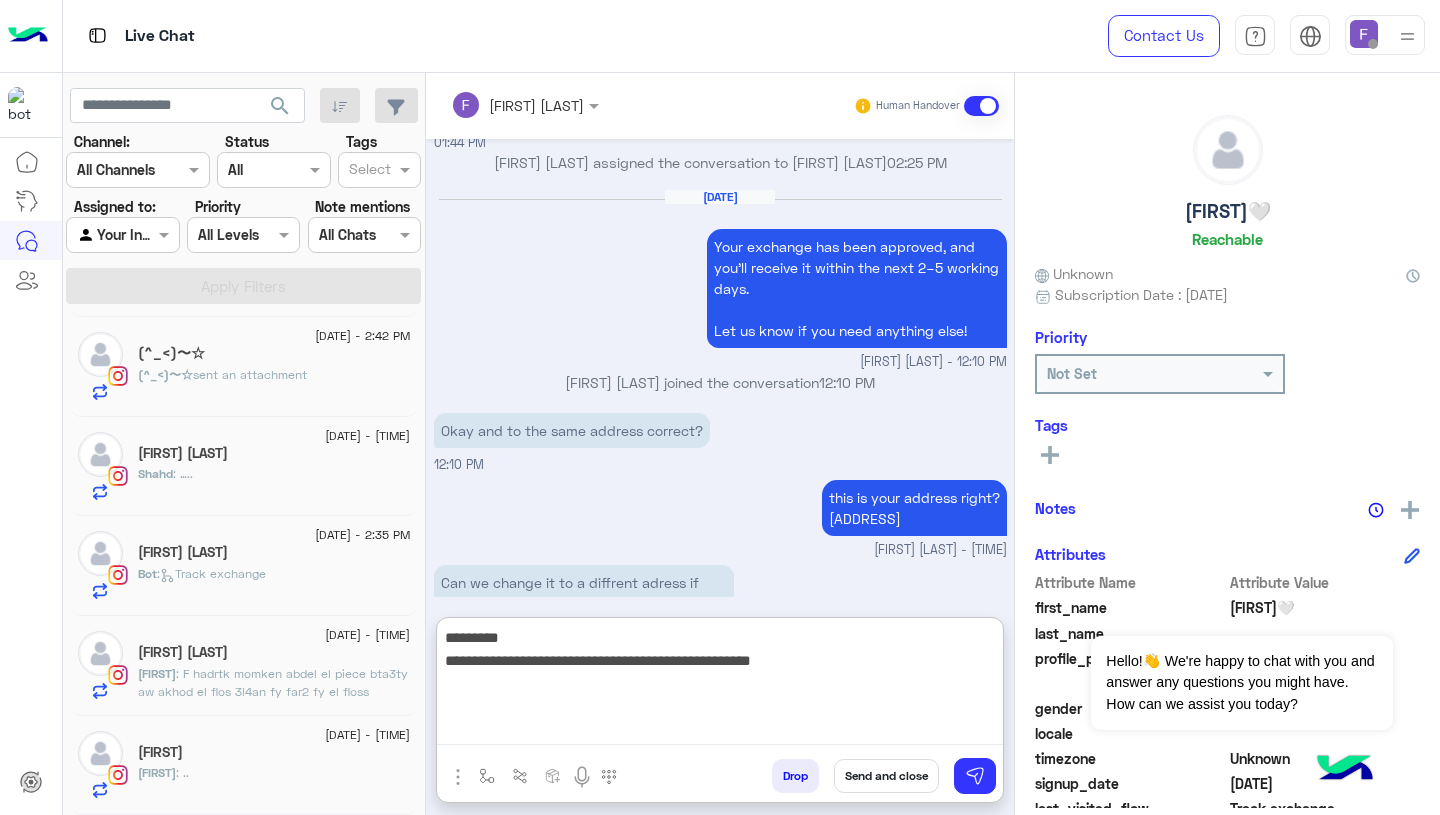 type 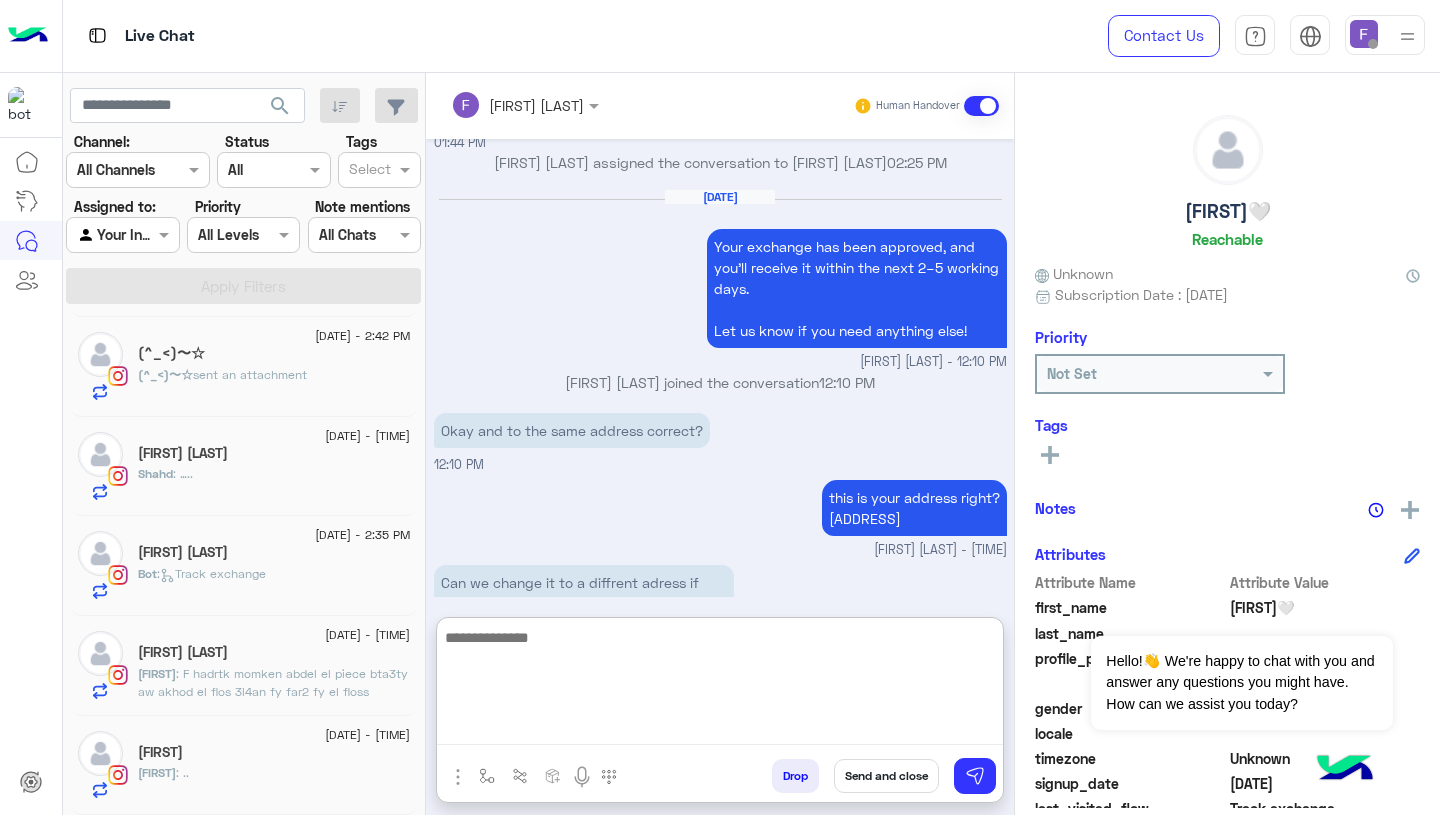 scroll, scrollTop: 2107, scrollLeft: 0, axis: vertical 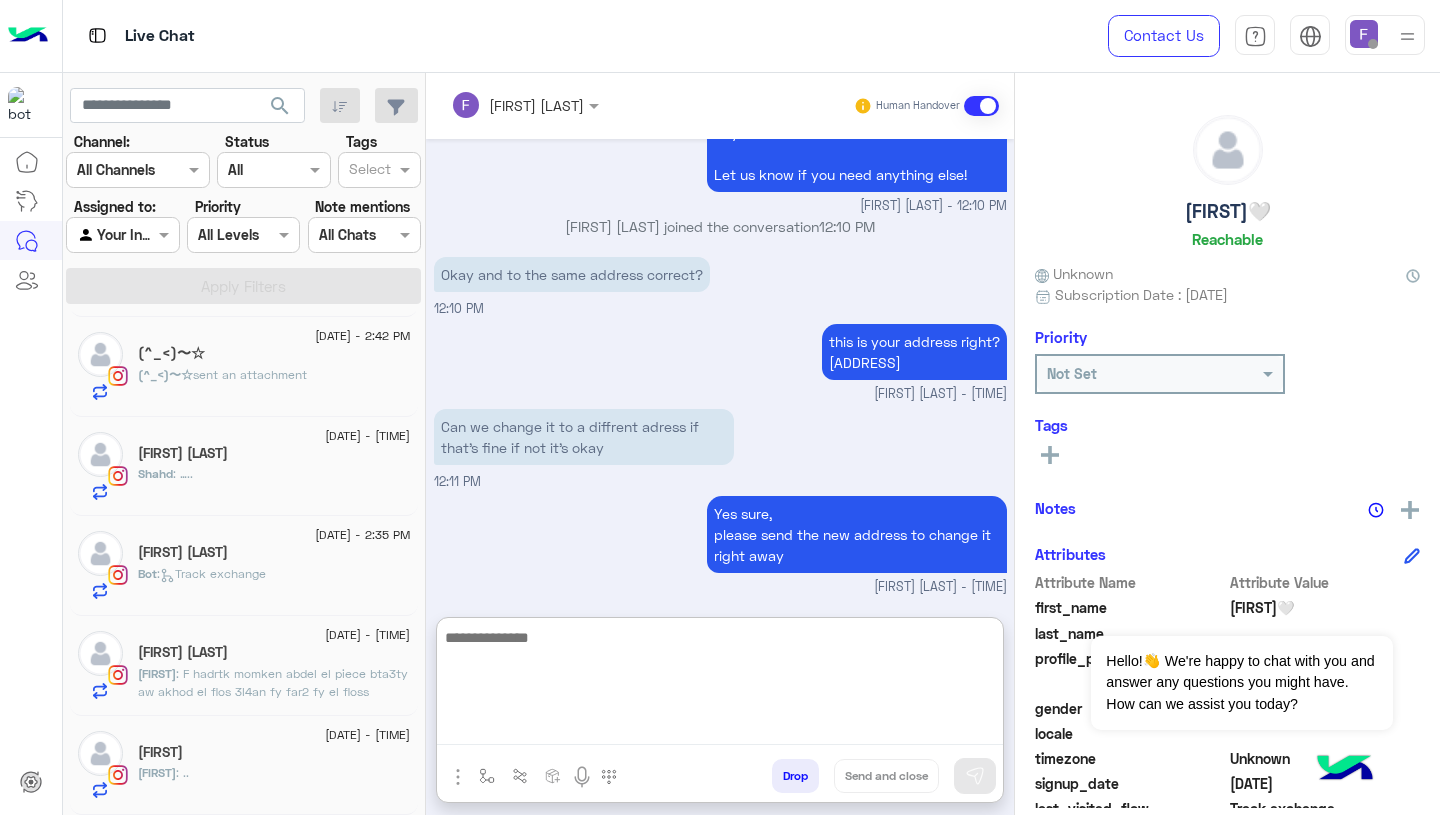 click on "Can we change it to a diffrent adress if that’s fine if not it’s okay   [TIME]" at bounding box center [720, 448] 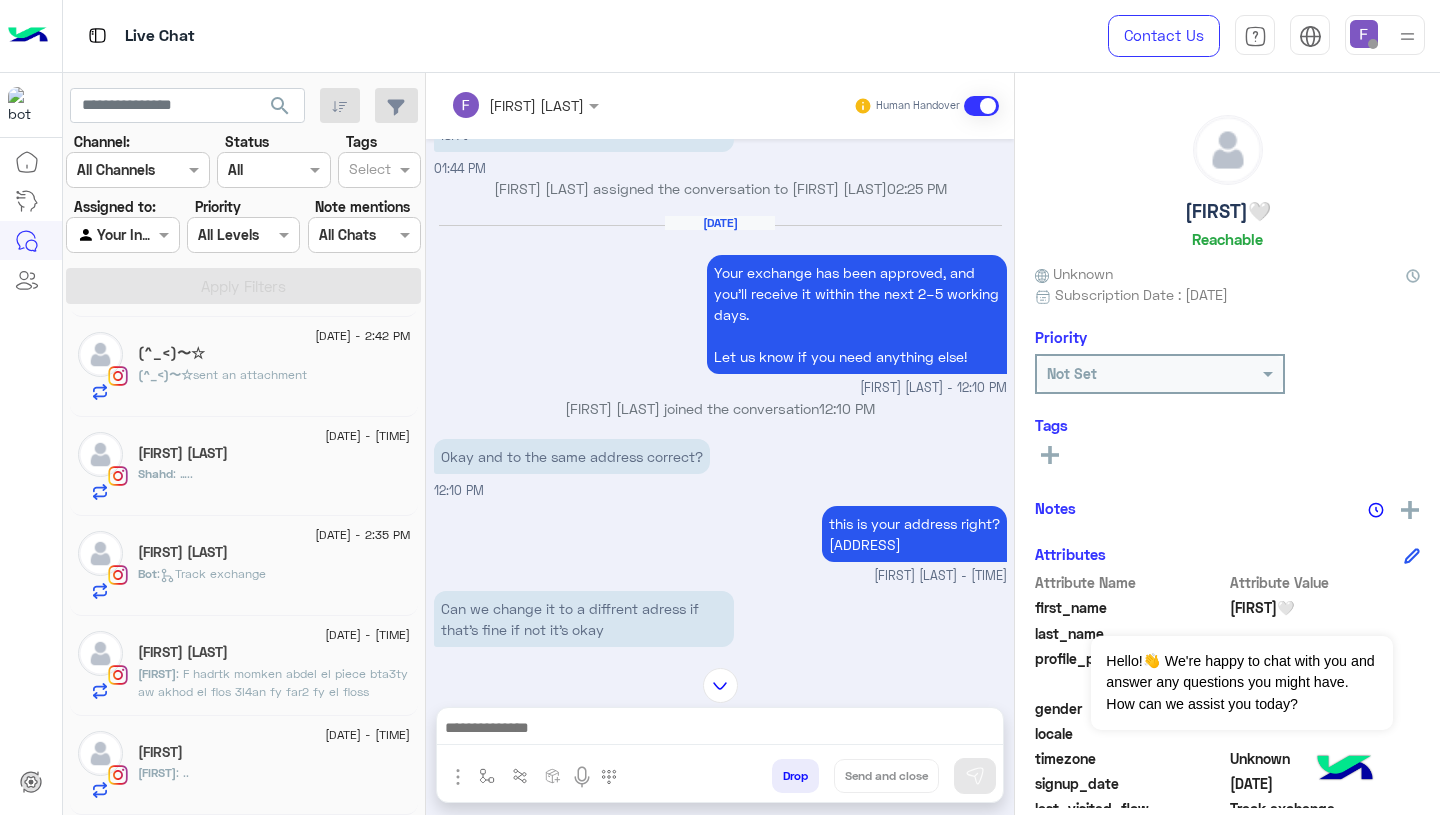 scroll, scrollTop: 2017, scrollLeft: 0, axis: vertical 